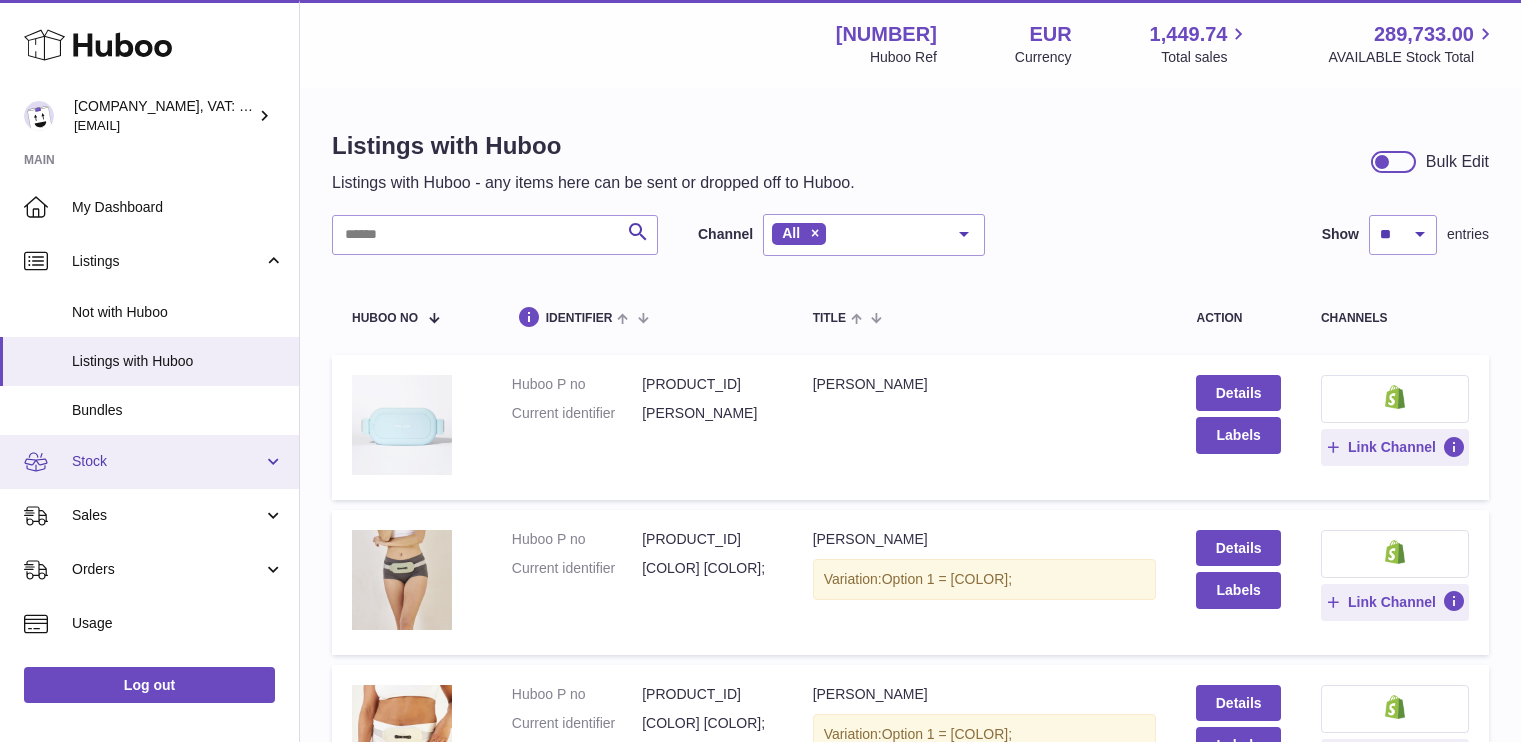 scroll, scrollTop: 0, scrollLeft: 0, axis: both 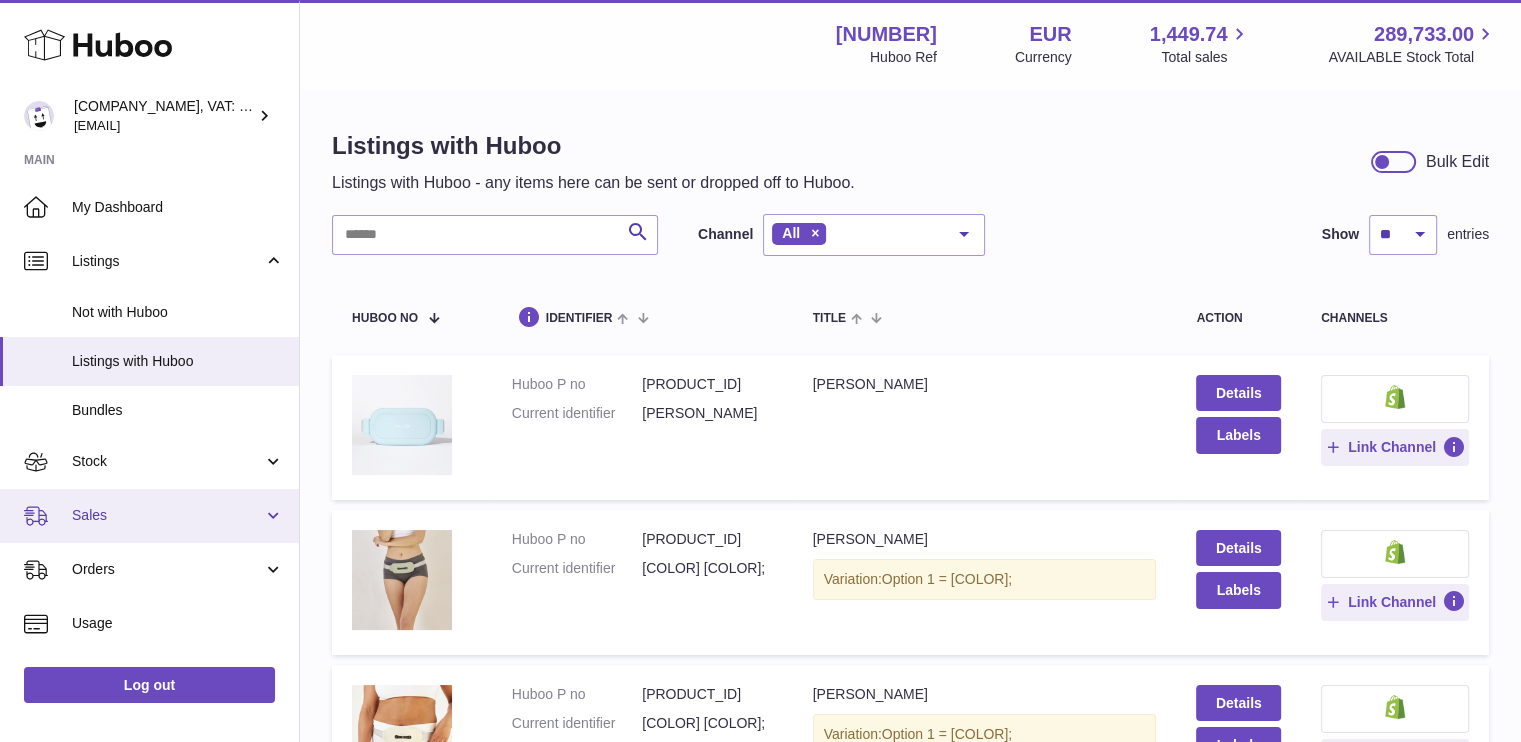 click on "Sales" at bounding box center [149, 516] 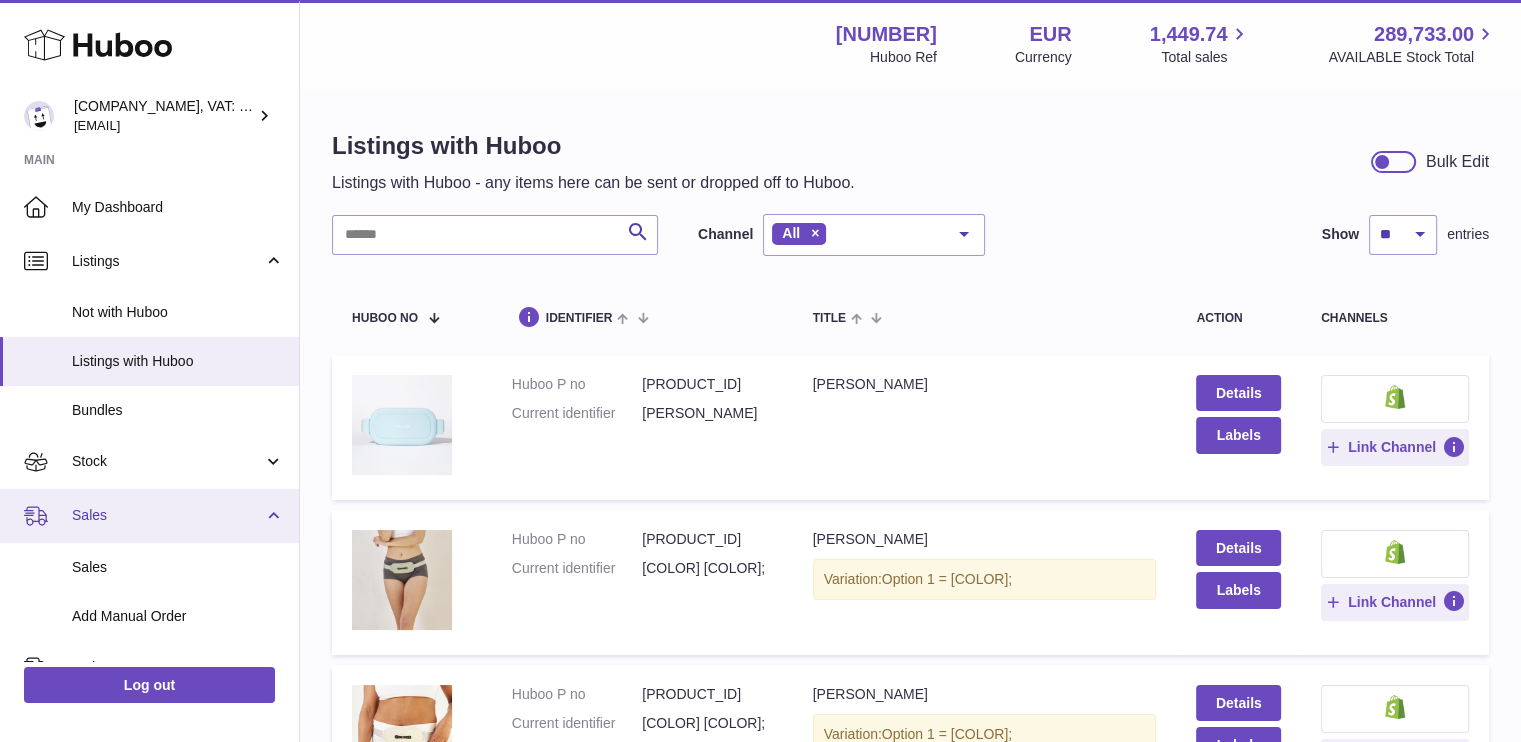 click on "Sales" at bounding box center (149, 516) 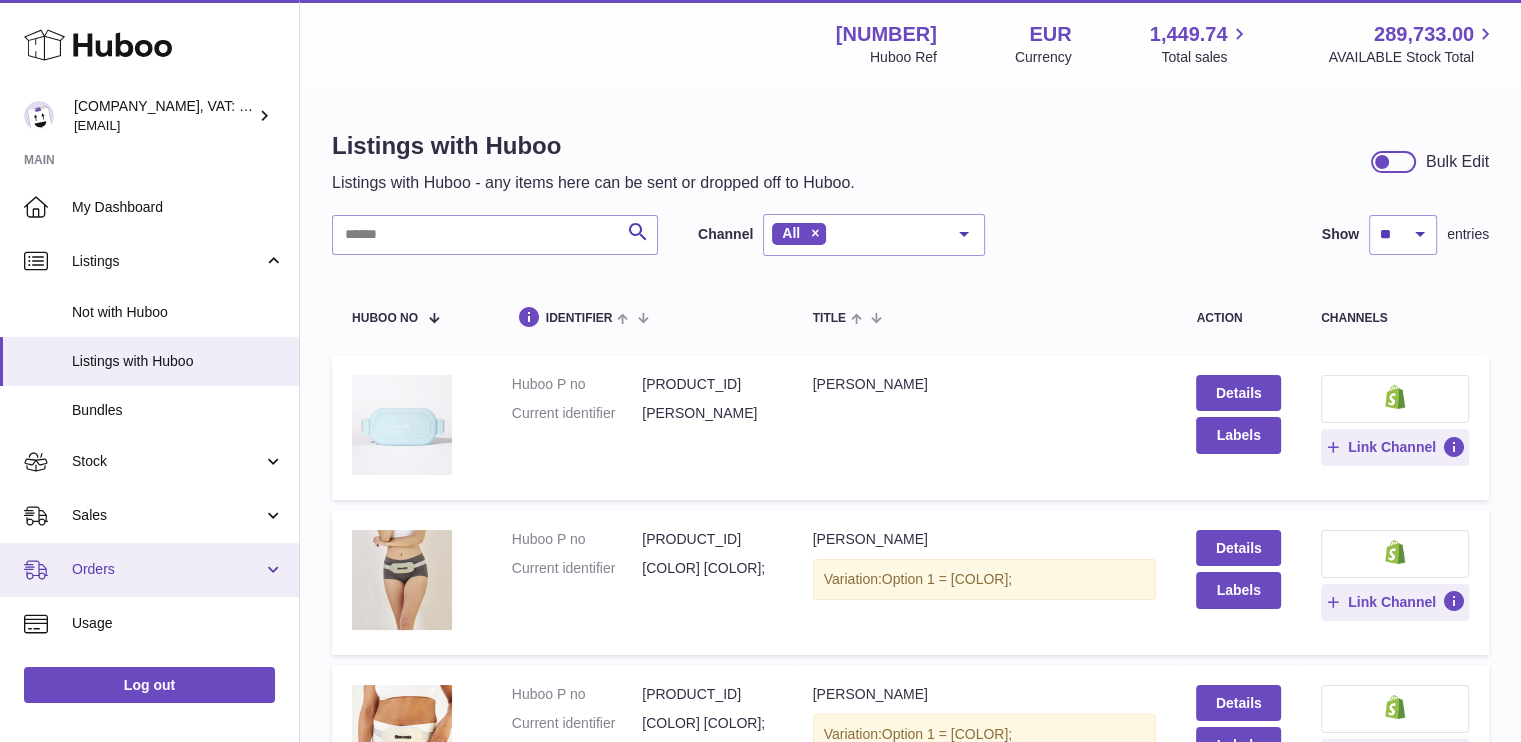 click on "Orders" at bounding box center (167, 569) 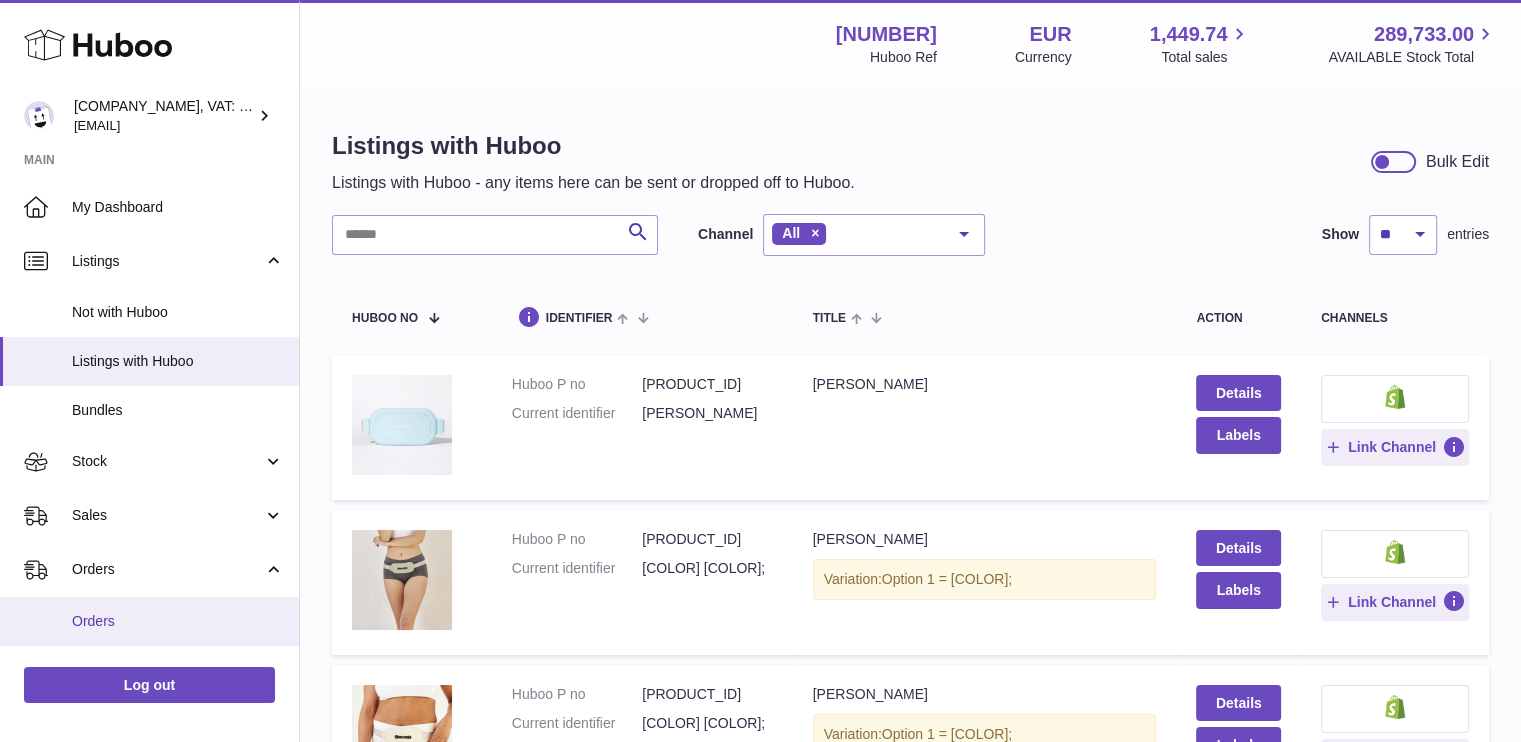 click on "Orders" at bounding box center [149, 621] 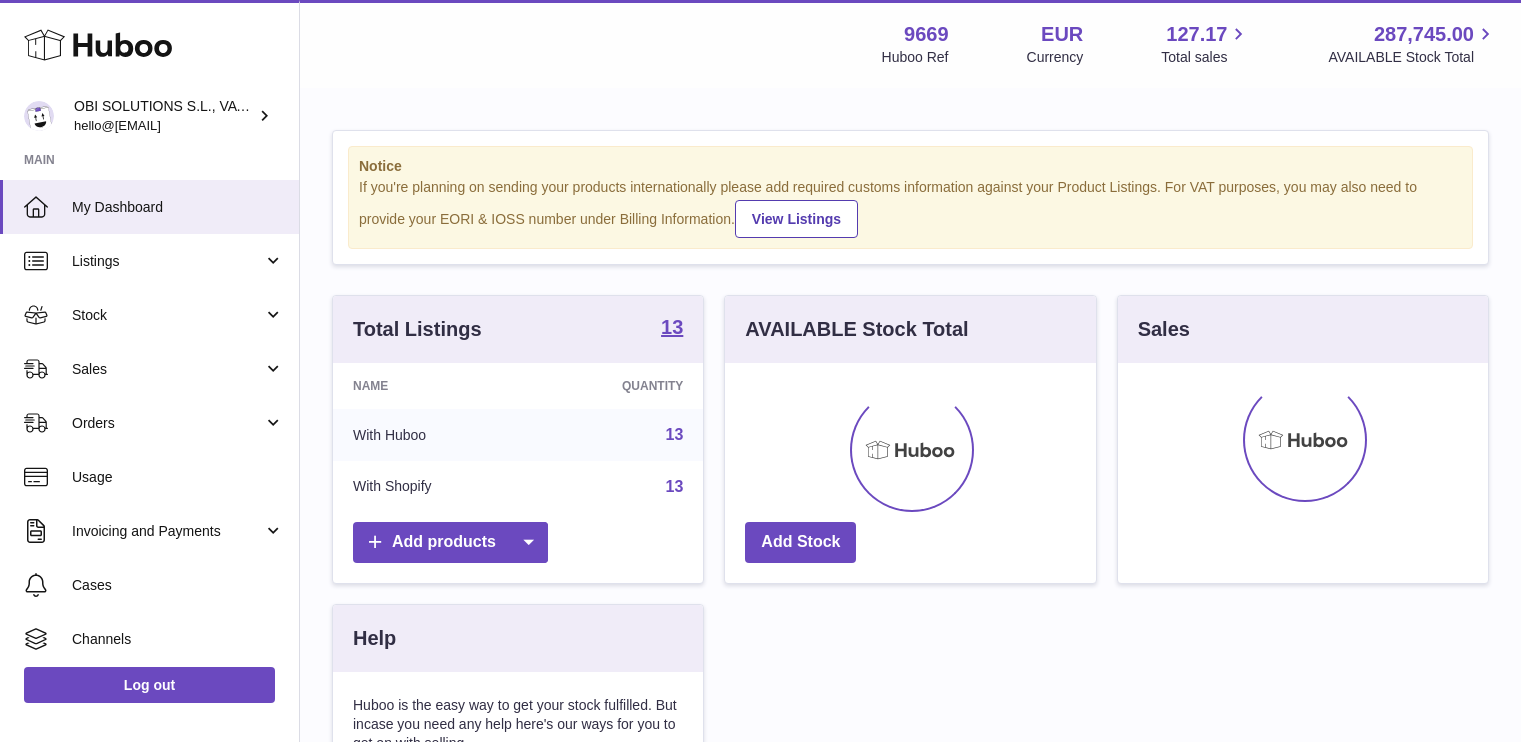 scroll, scrollTop: 0, scrollLeft: 0, axis: both 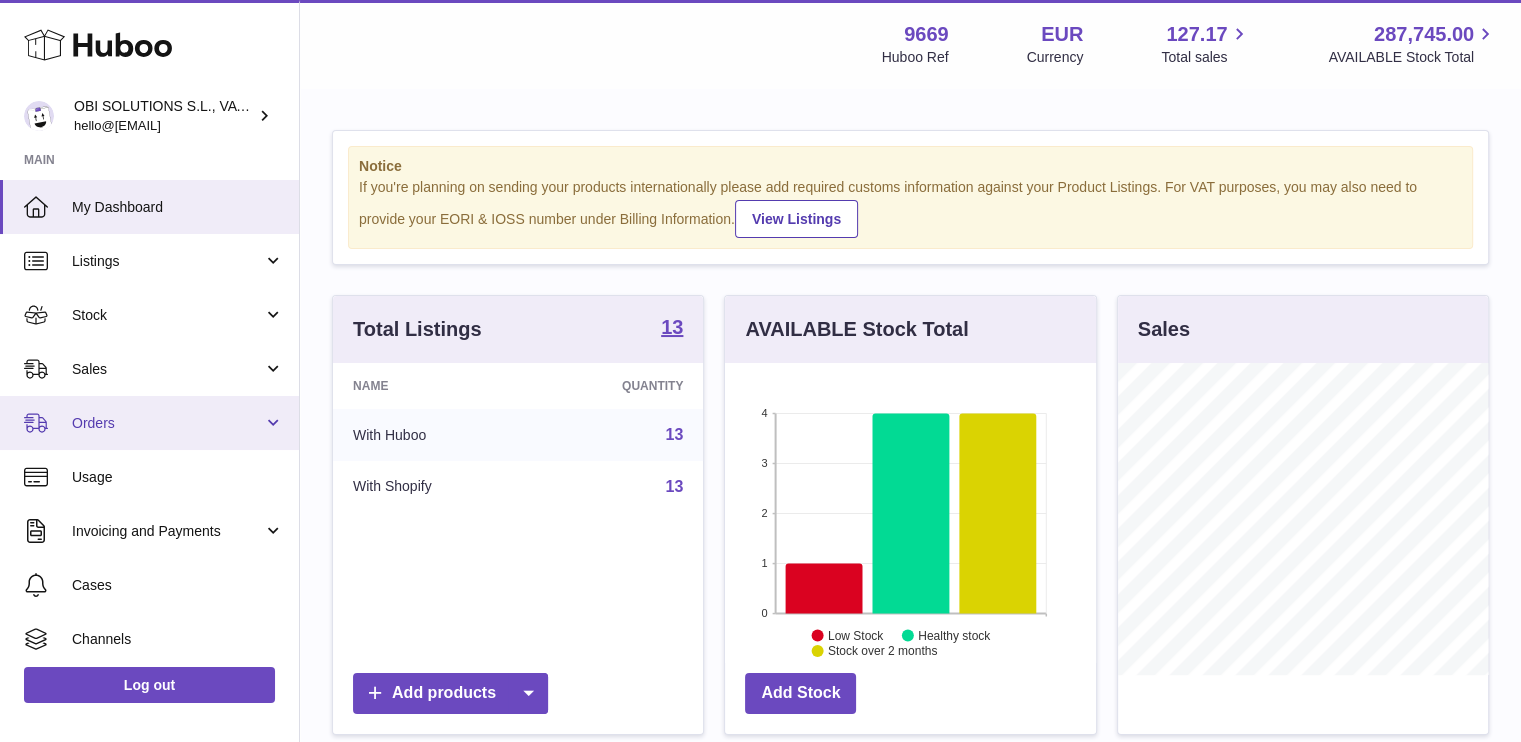 click on "Orders" at bounding box center (149, 423) 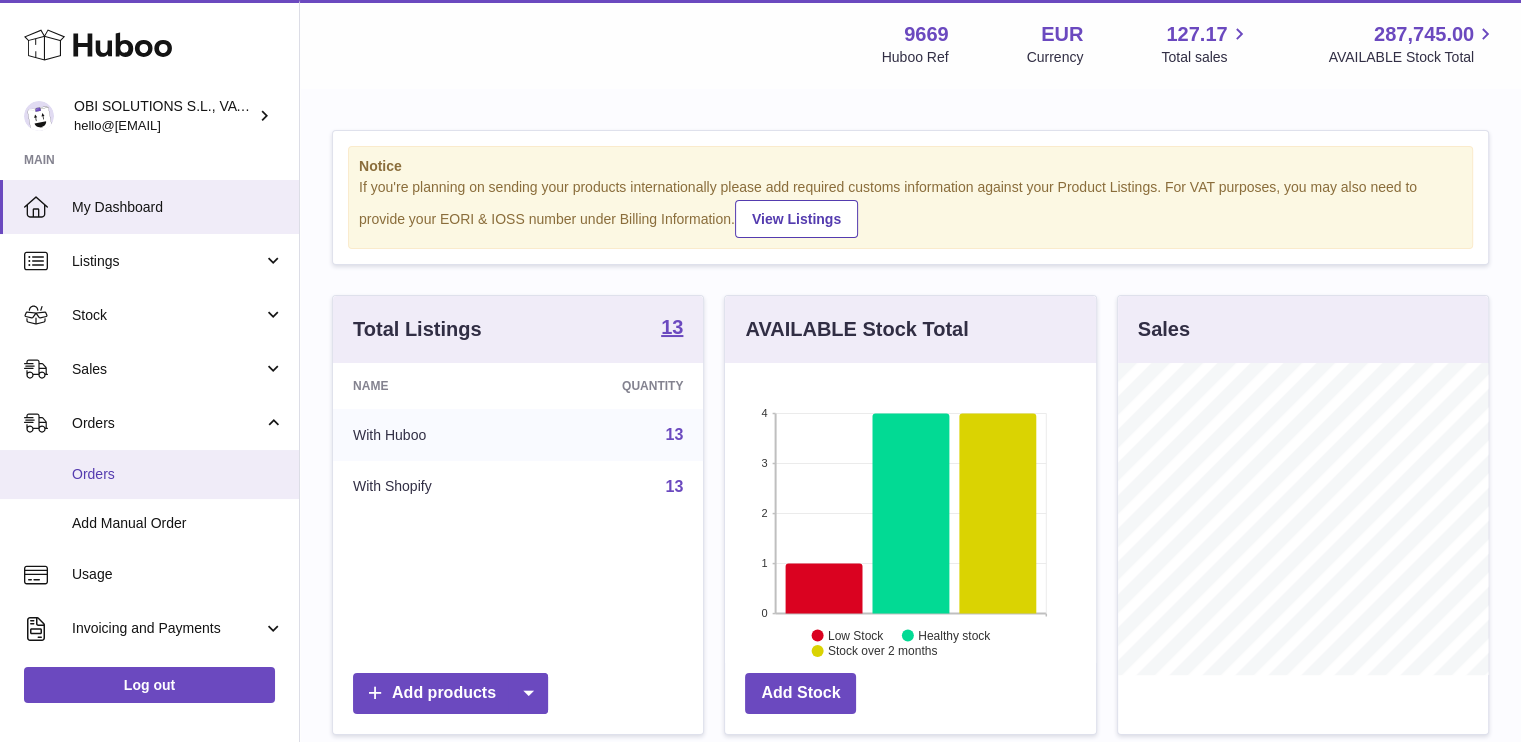 click on "Orders" at bounding box center [178, 474] 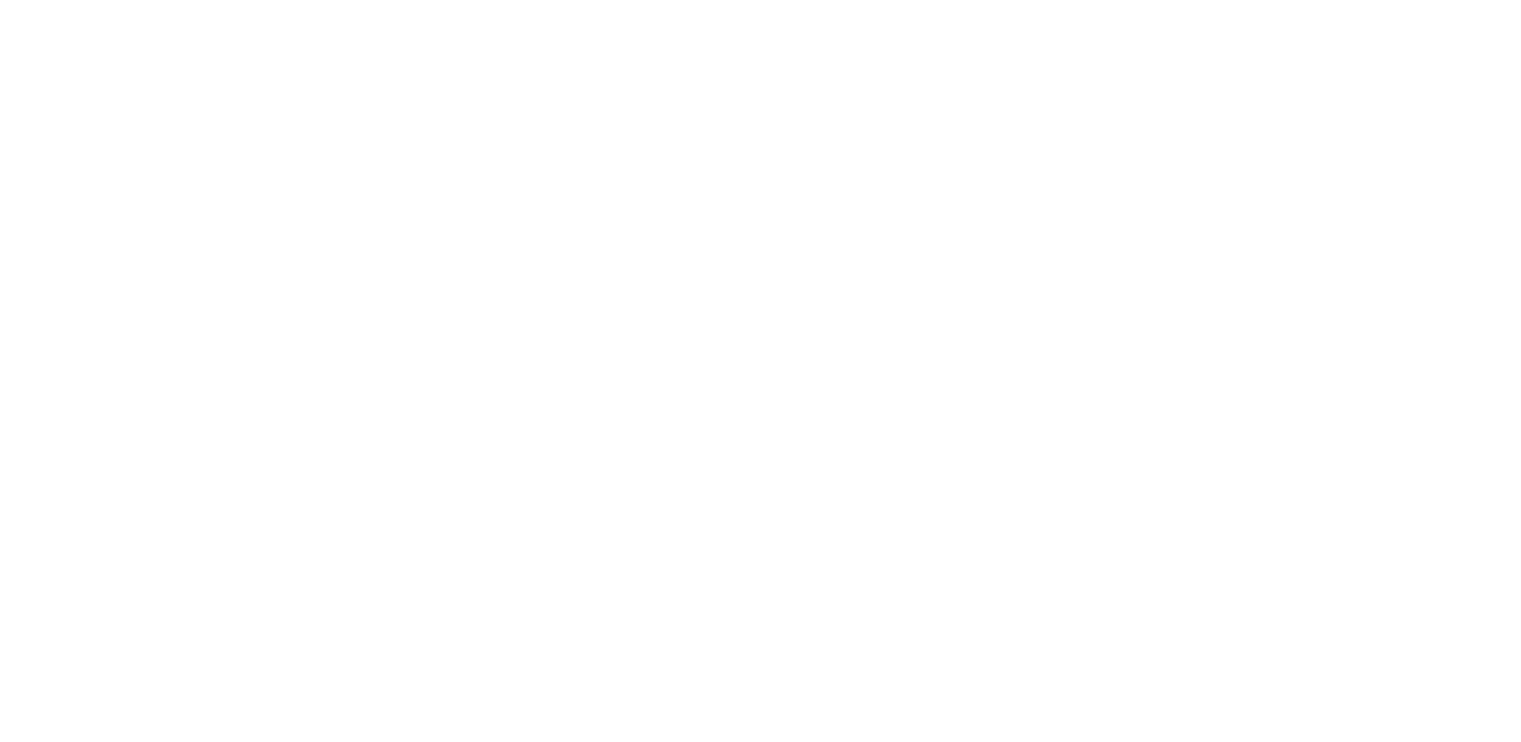 scroll, scrollTop: 0, scrollLeft: 0, axis: both 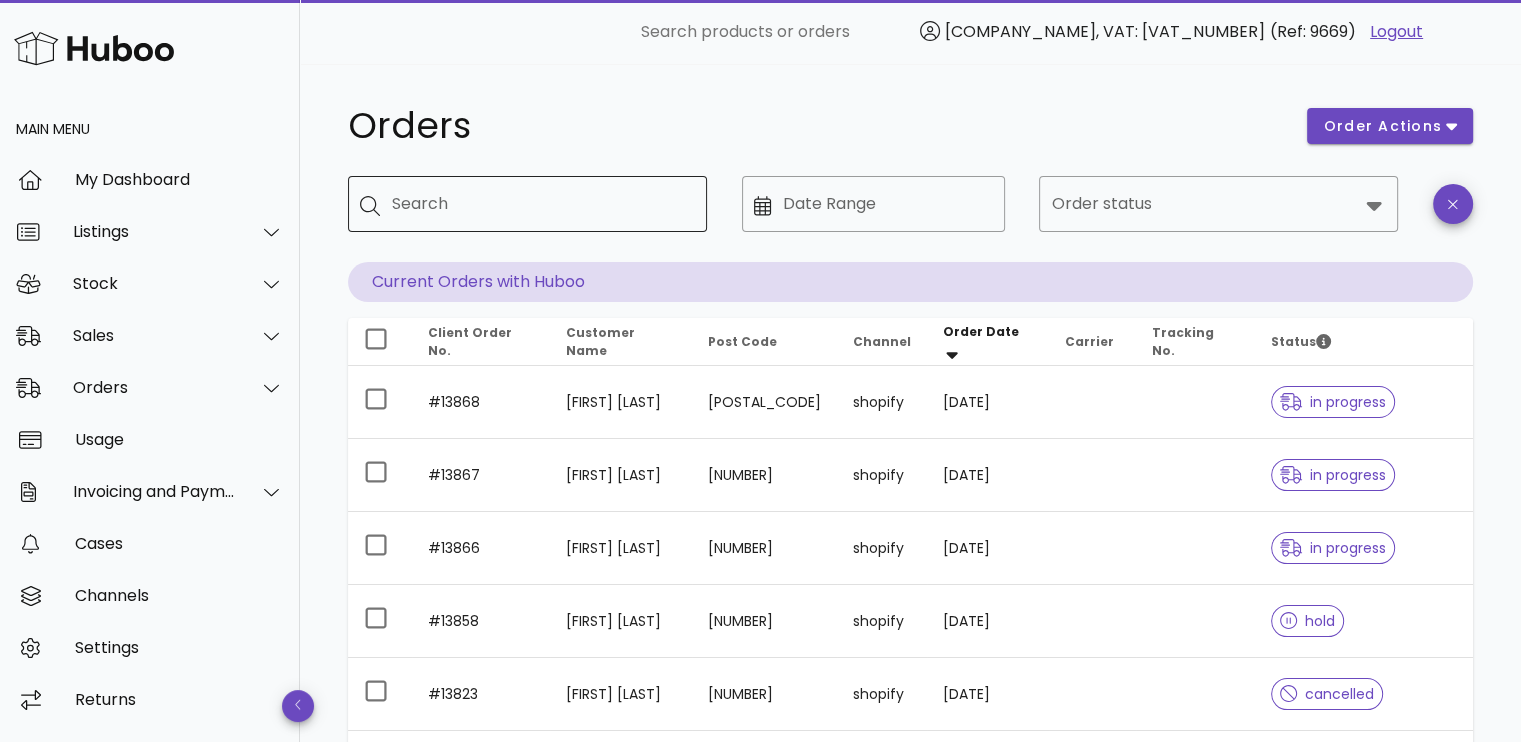 click on "Search" at bounding box center (541, 204) 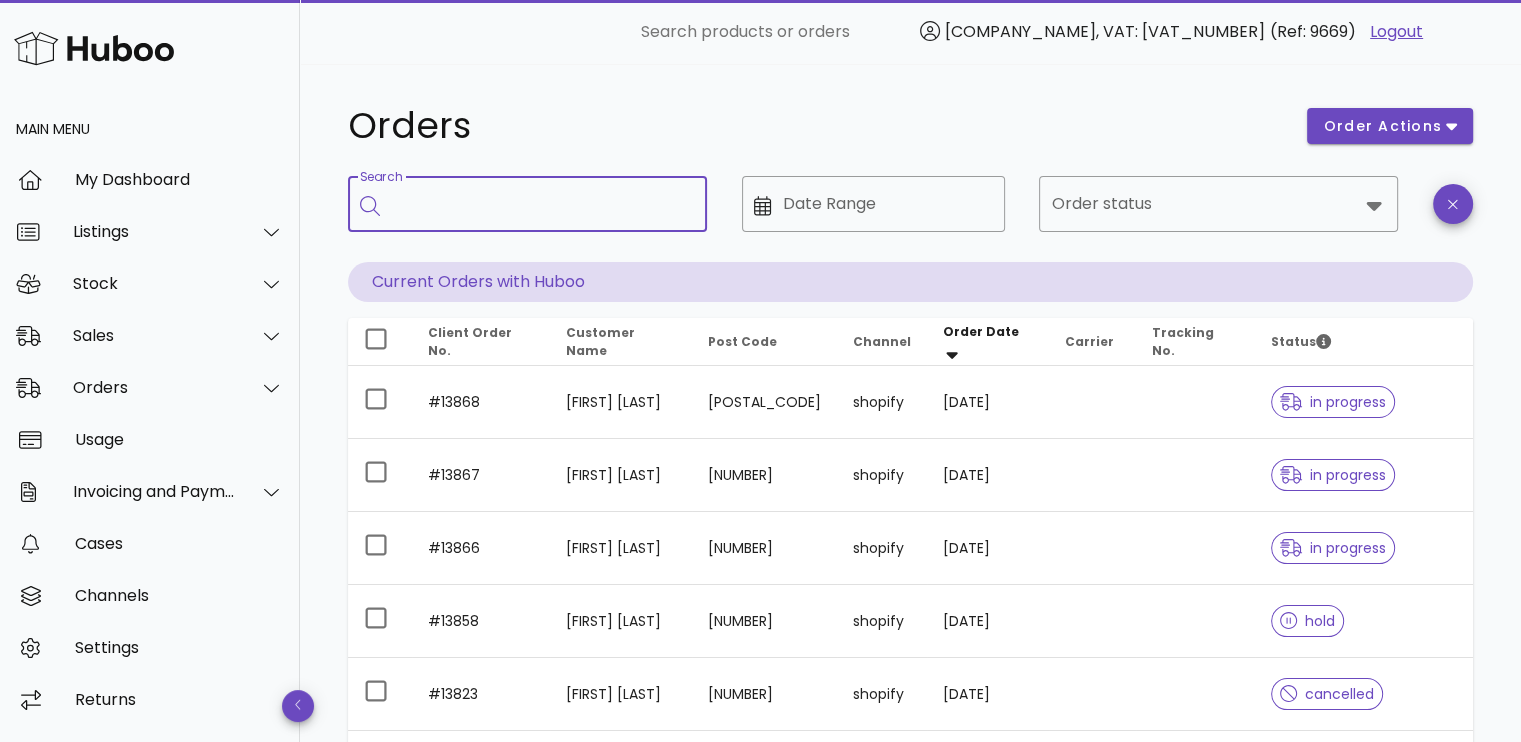 paste on "*****" 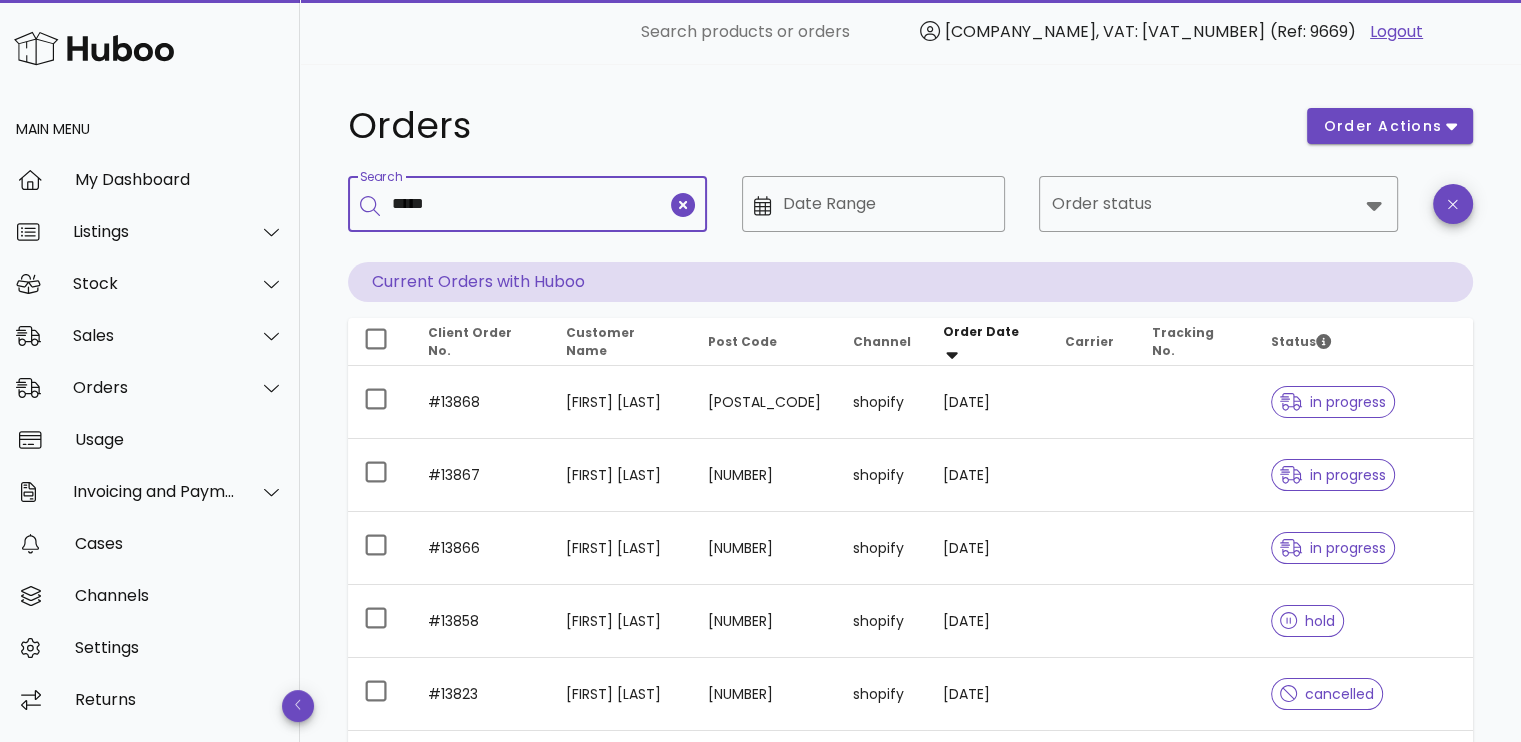 type on "*****" 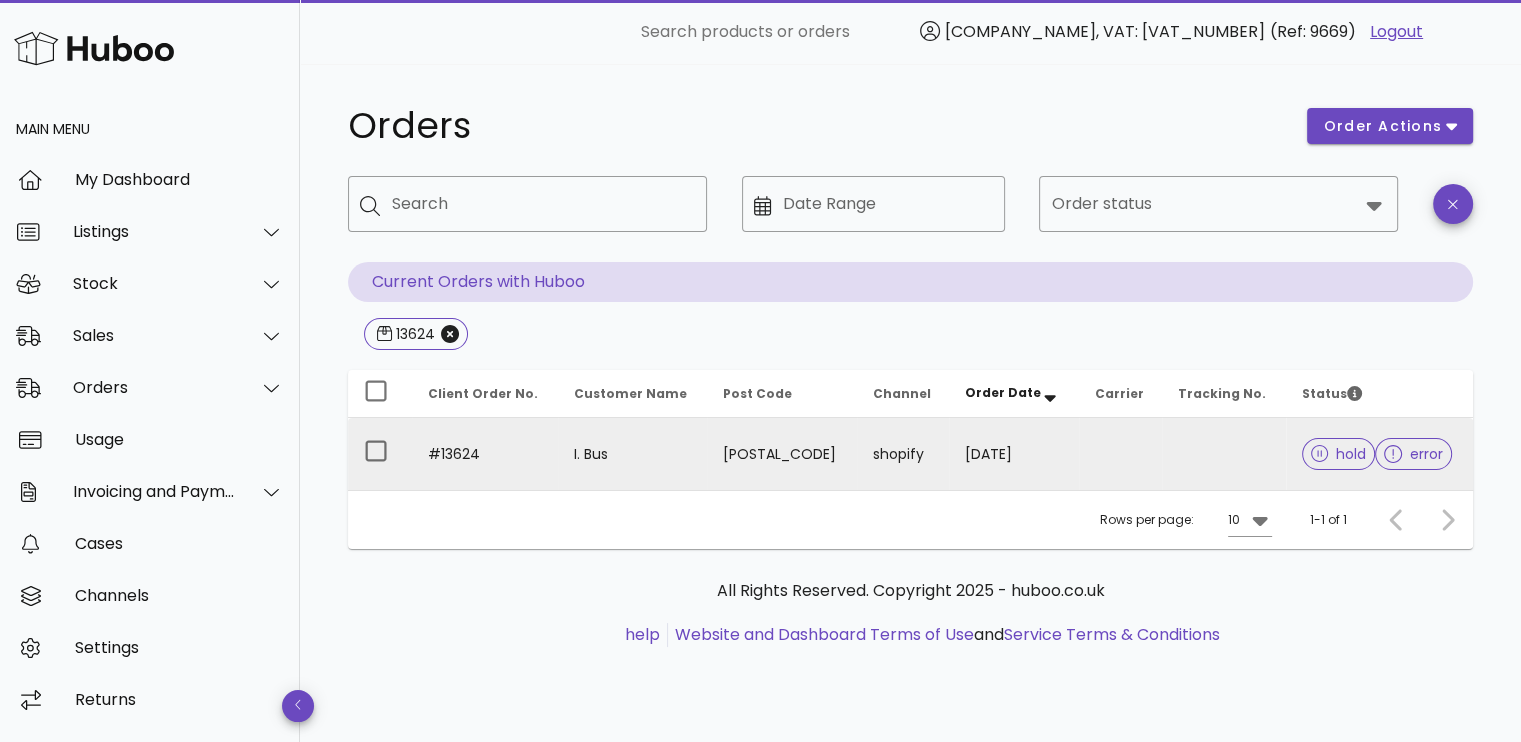 click at bounding box center [1120, 454] 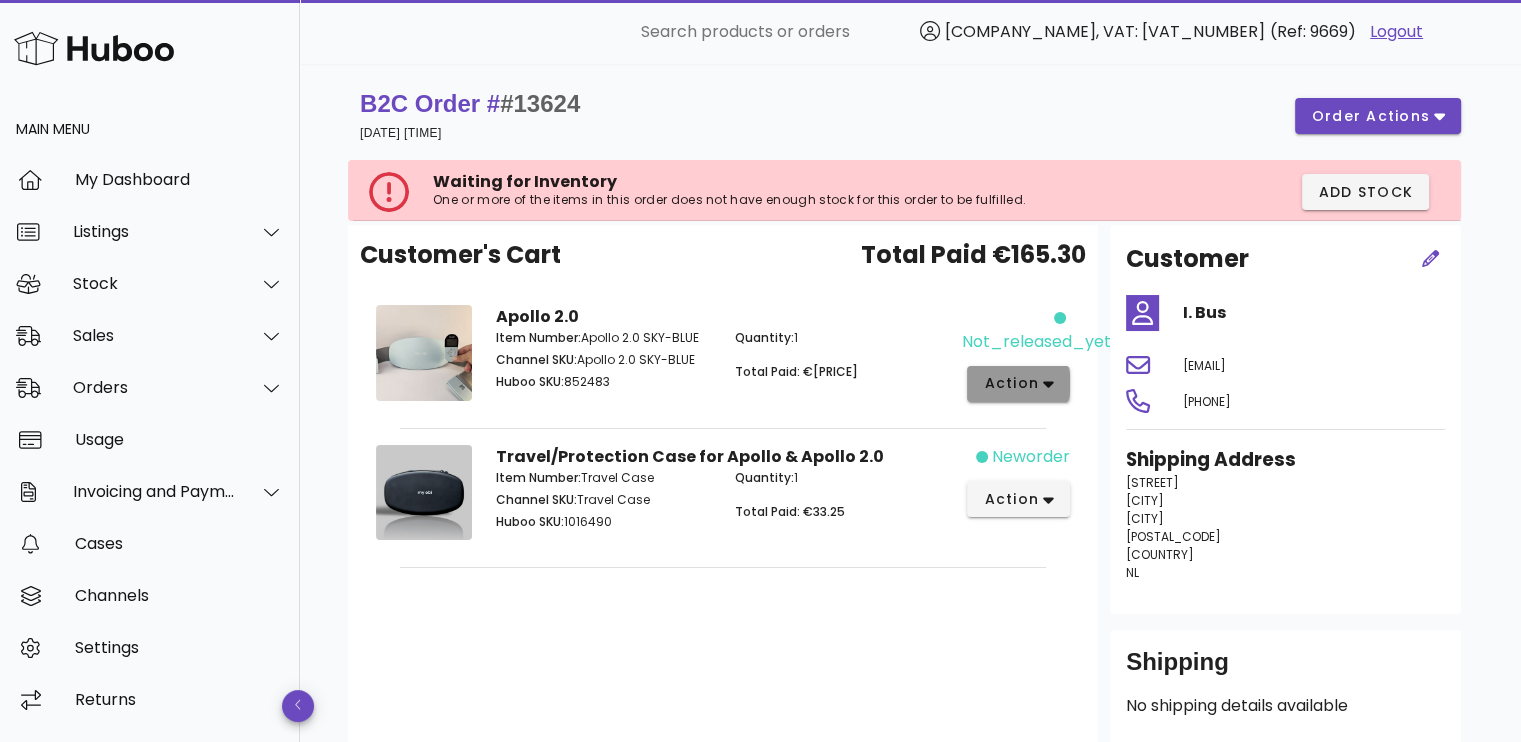 click on "action" at bounding box center (1011, 383) 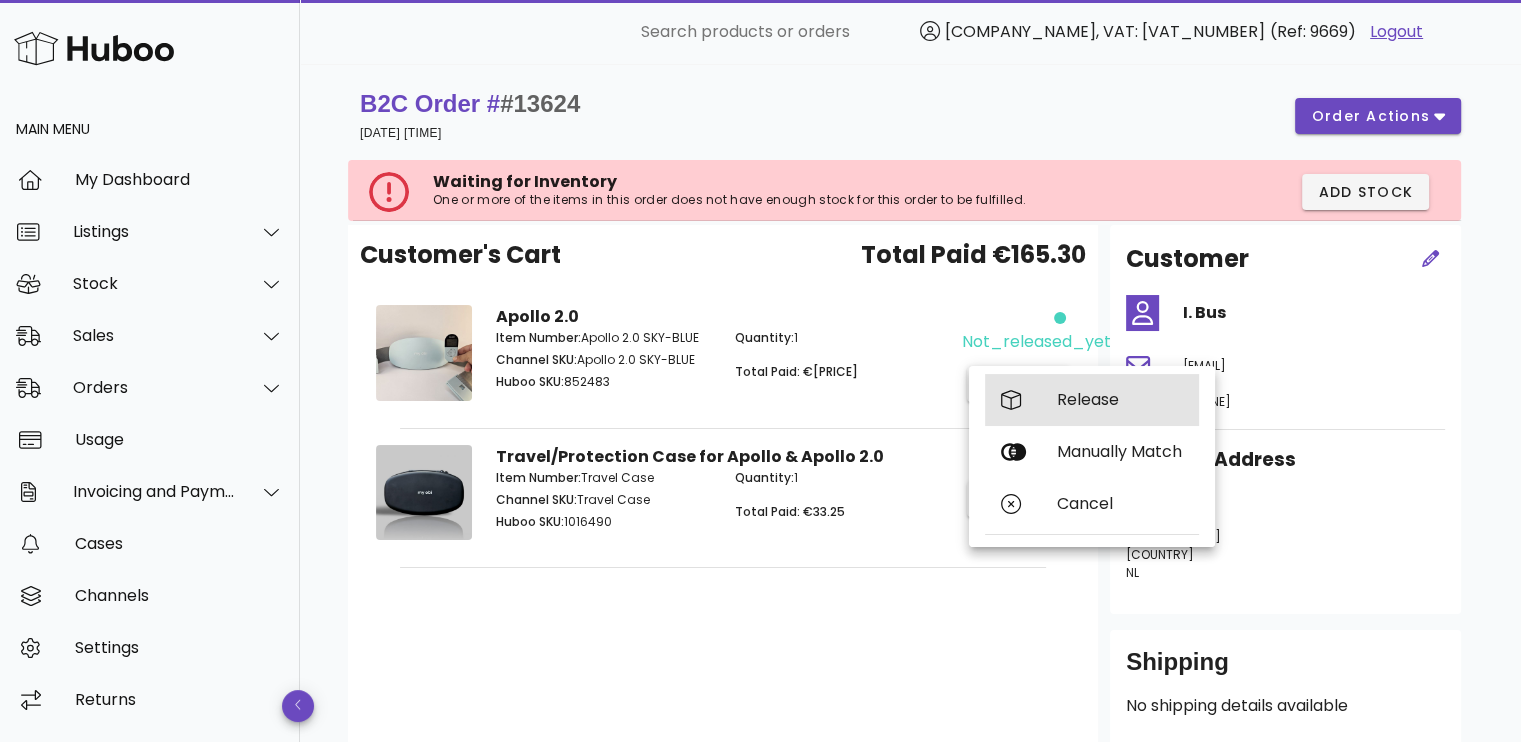 click on "Release" at bounding box center [1092, 400] 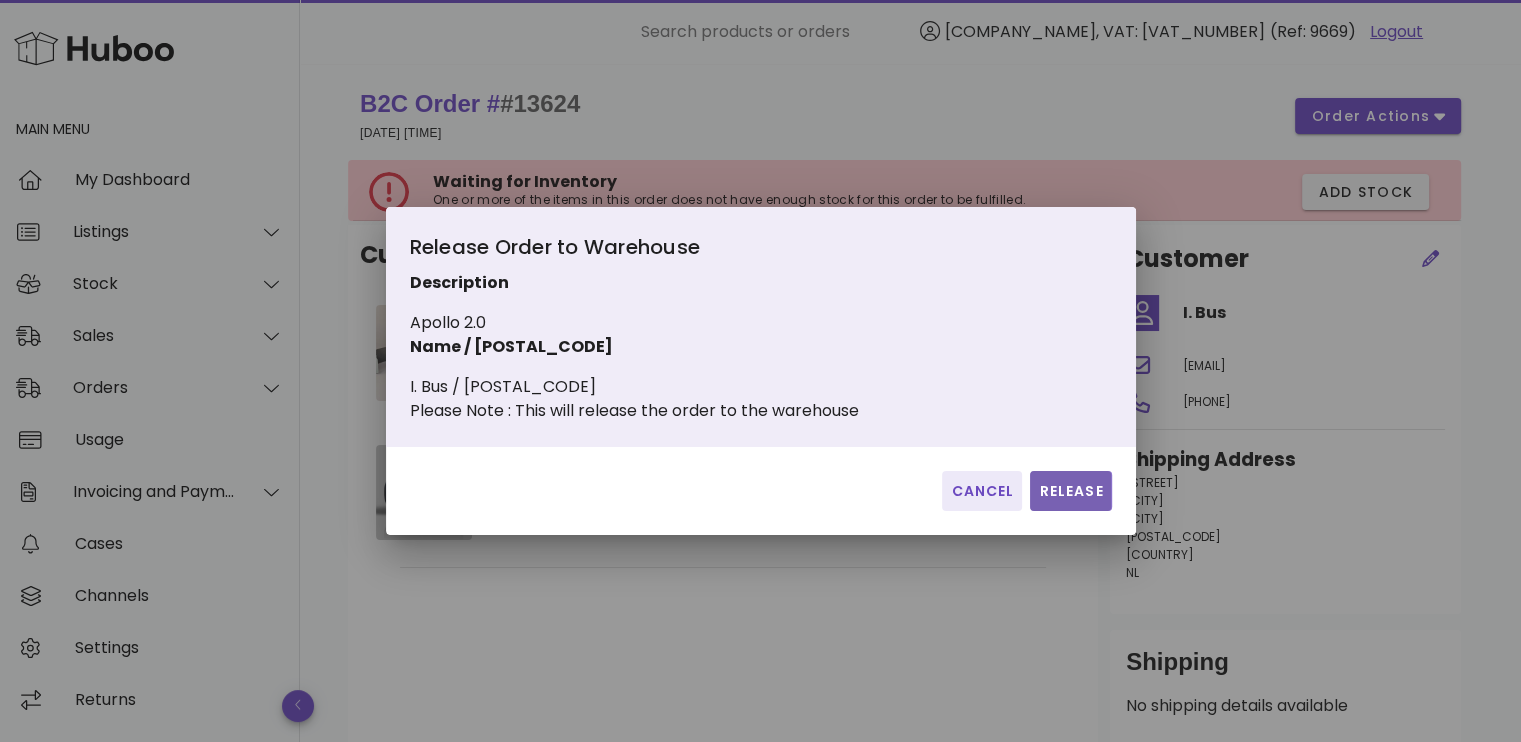 click on "Release" at bounding box center (1070, 491) 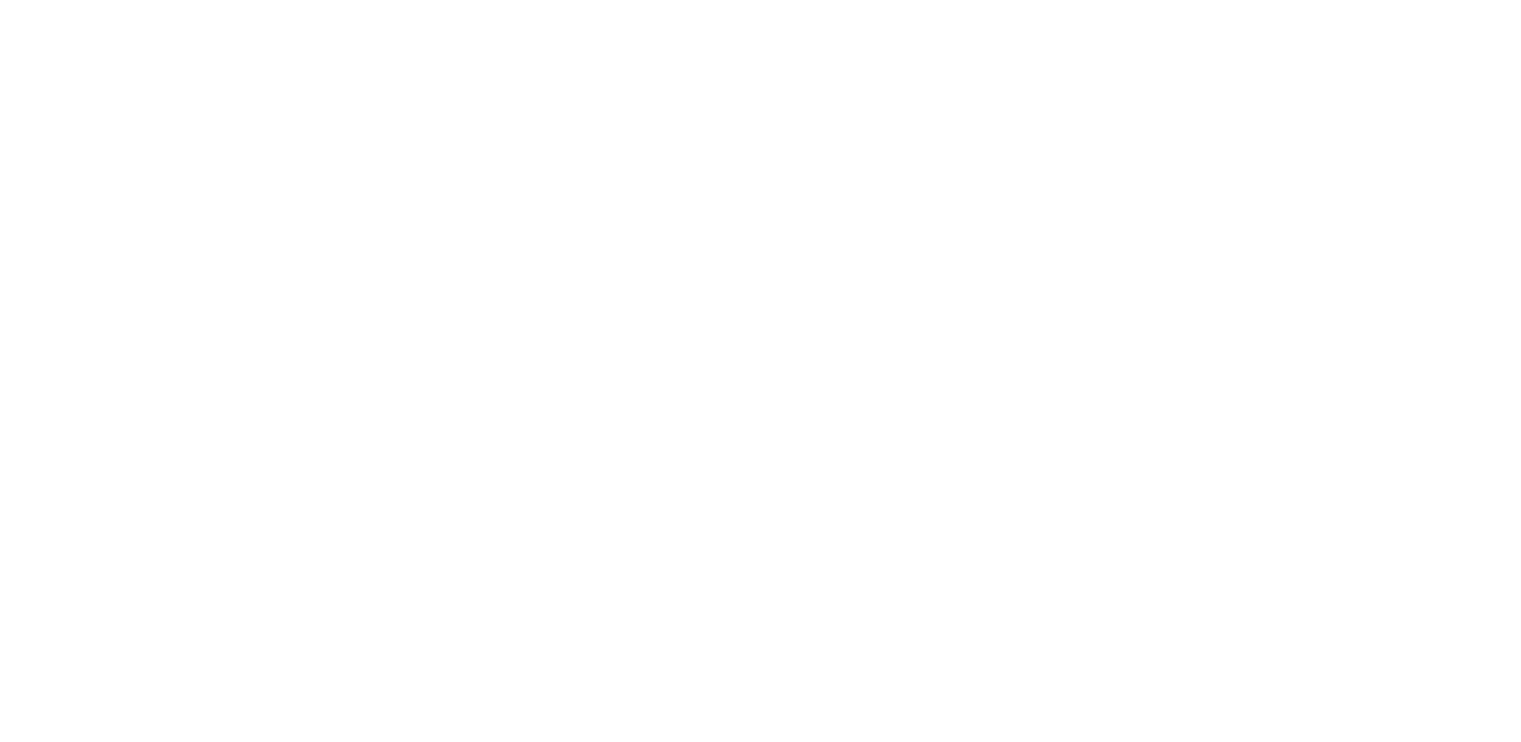 scroll, scrollTop: 0, scrollLeft: 0, axis: both 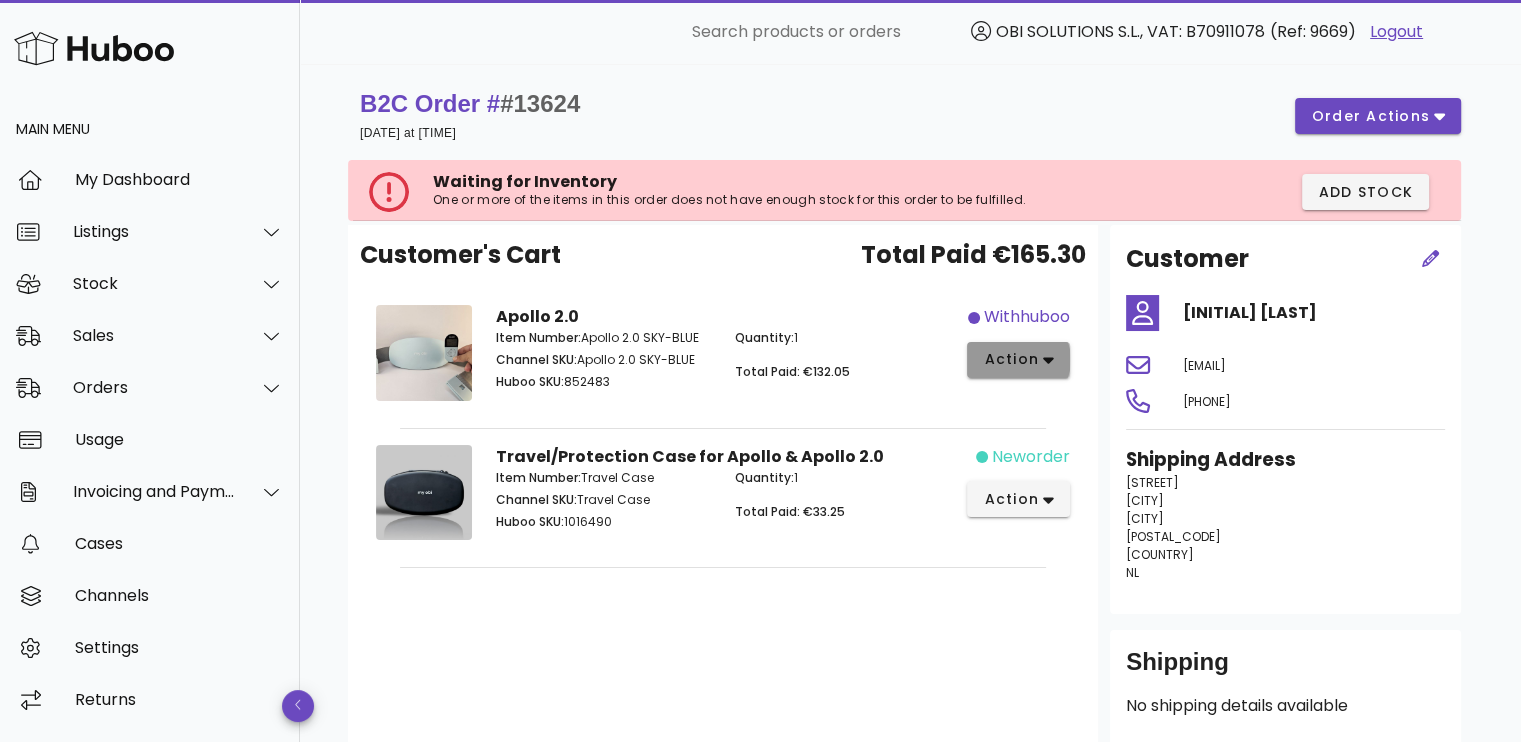 click on "action" at bounding box center (1011, 359) 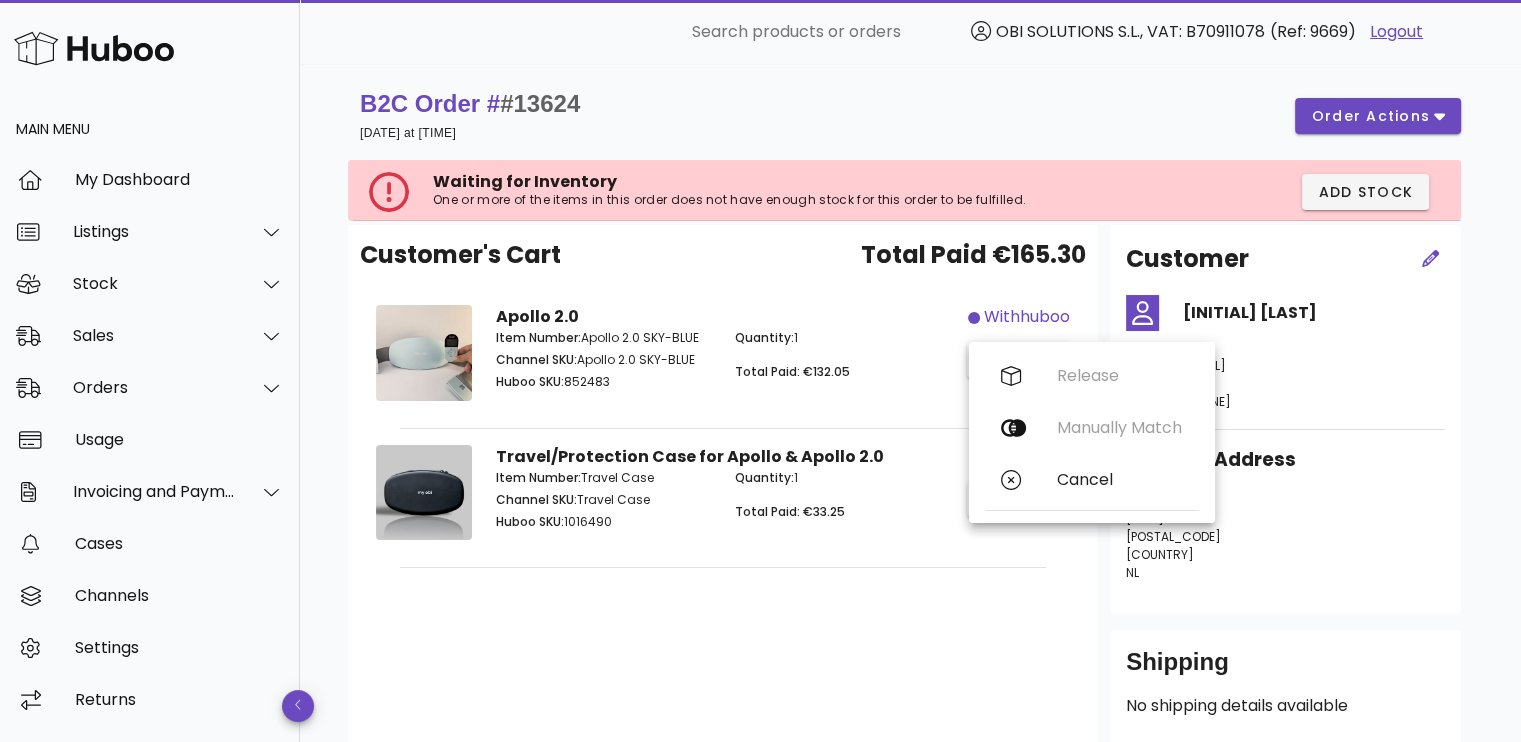 click on "Customer's Cart Total Paid €165.30" at bounding box center (723, 263) 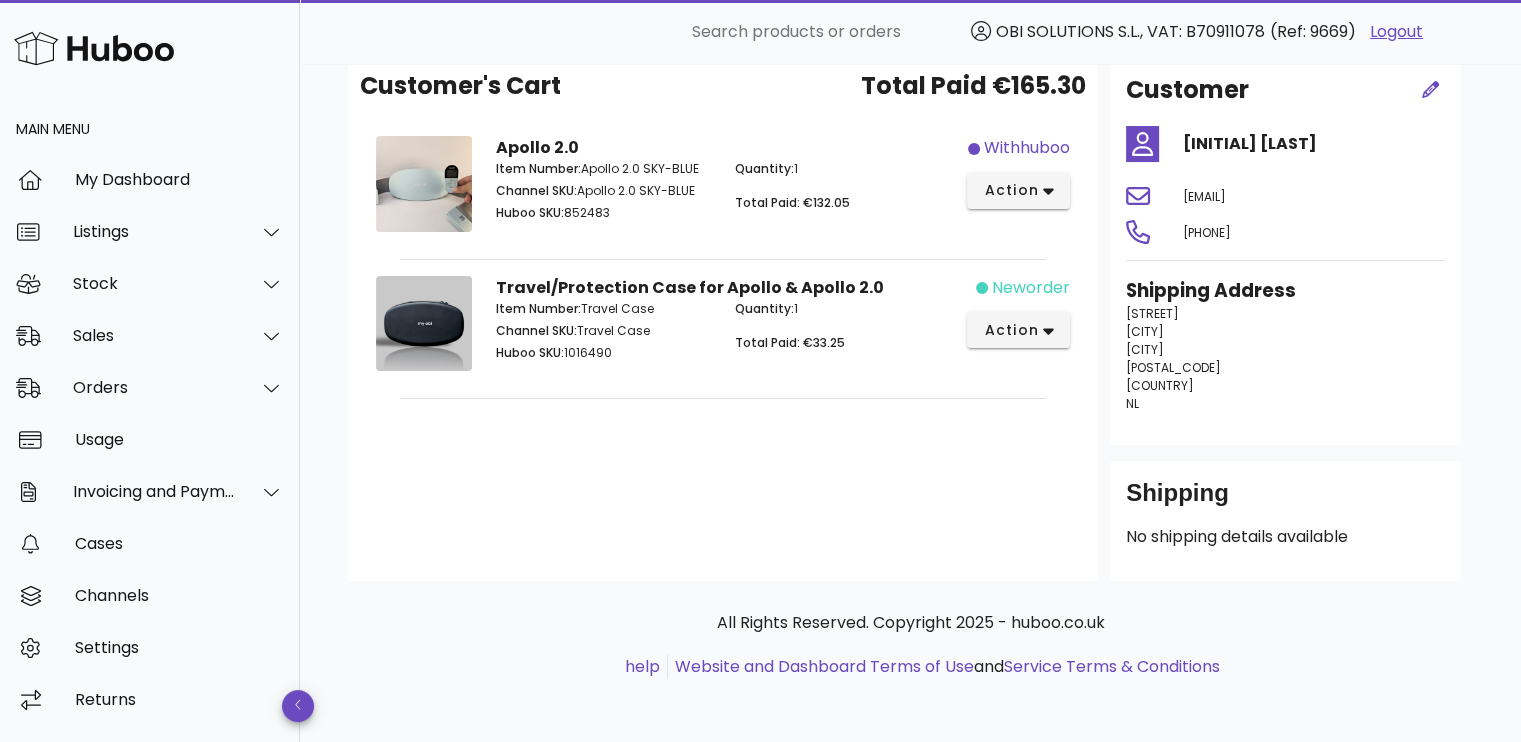 scroll, scrollTop: 0, scrollLeft: 0, axis: both 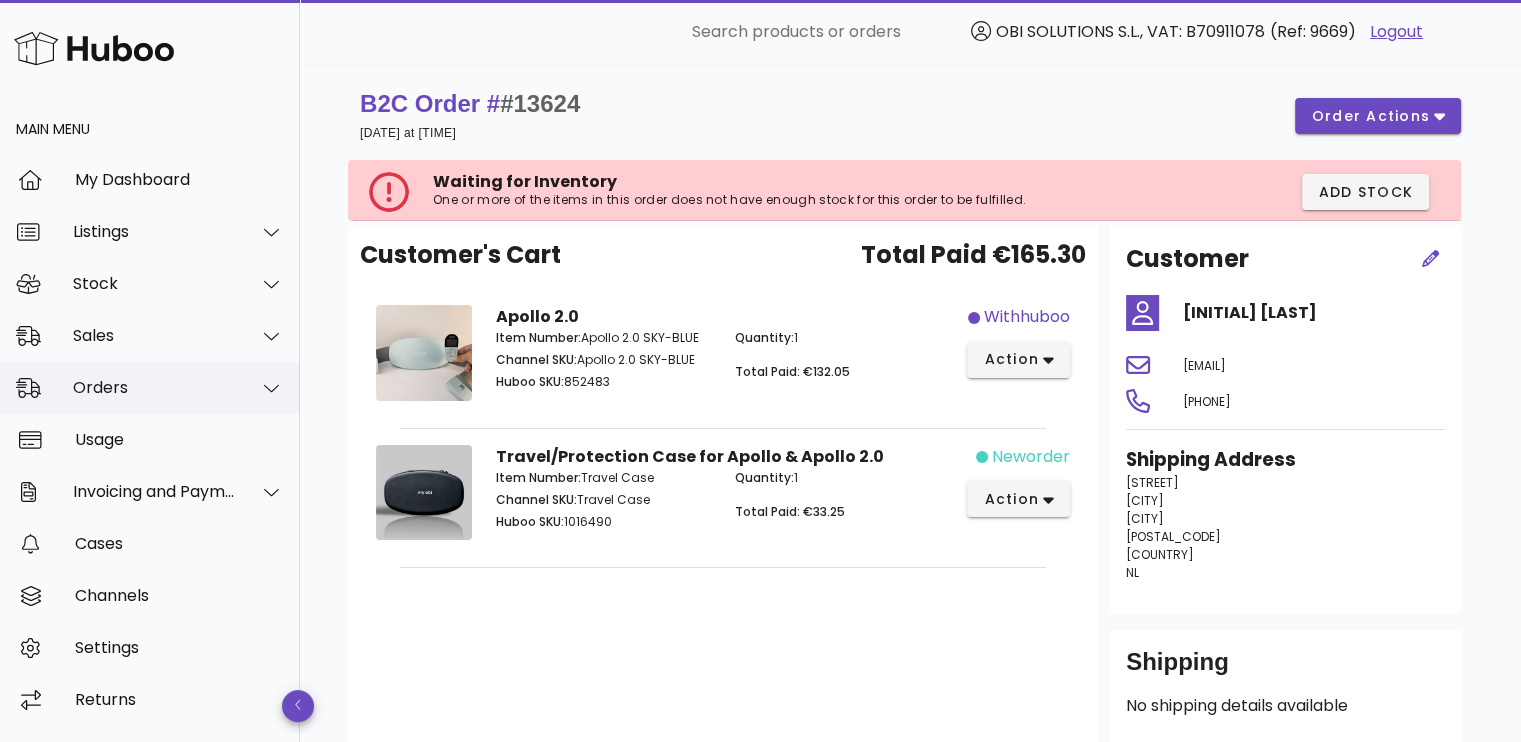 click on "Orders" at bounding box center (154, 387) 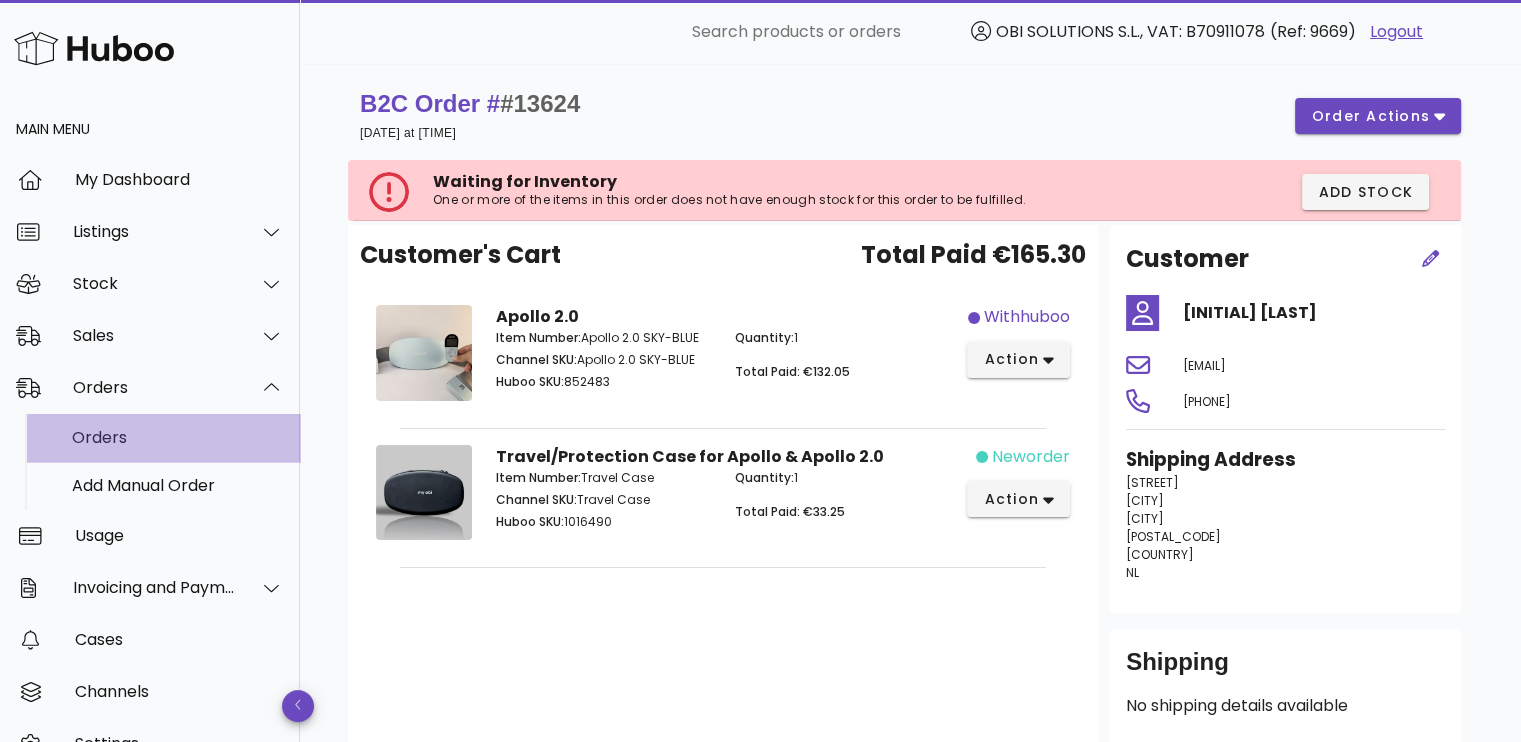 click on "Orders" at bounding box center [178, 437] 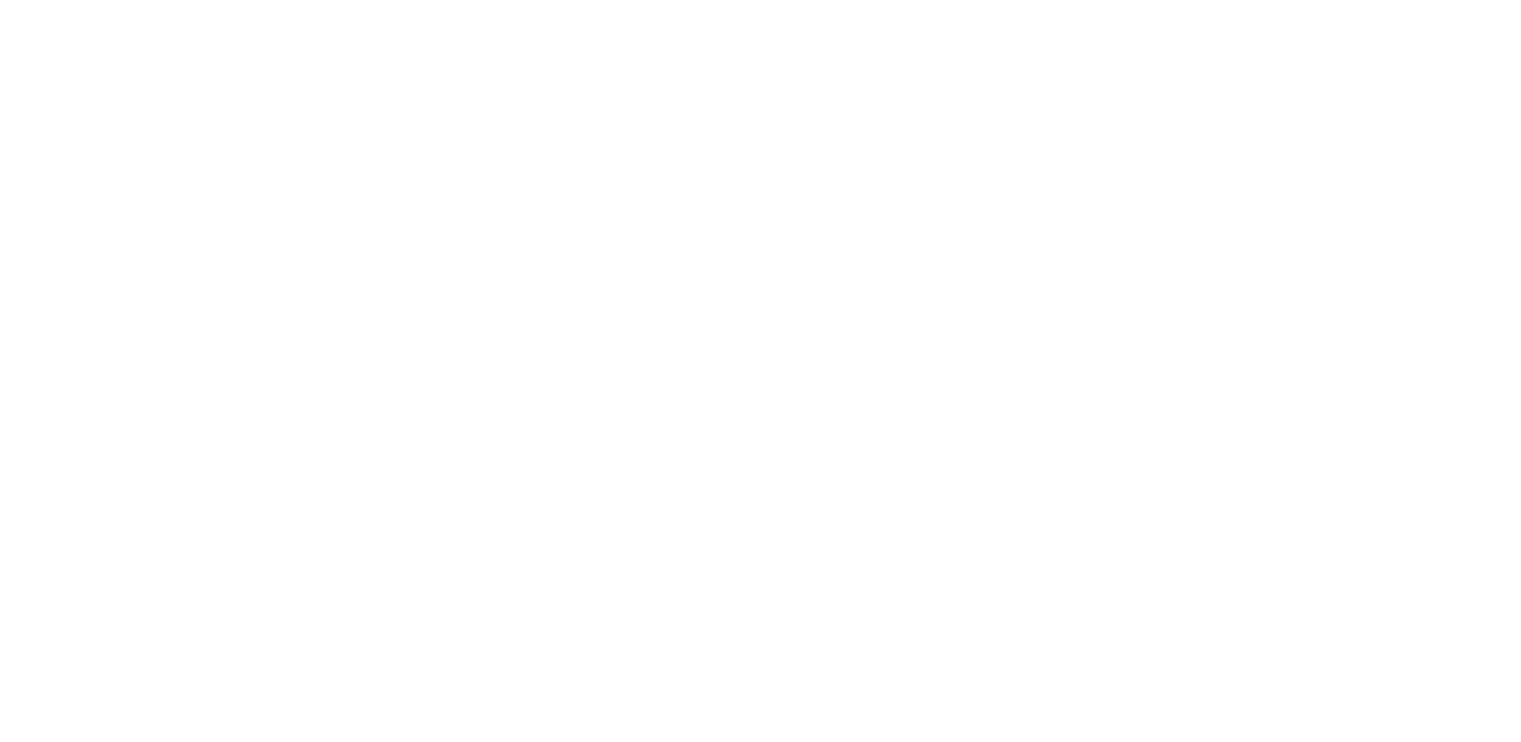 scroll, scrollTop: 0, scrollLeft: 0, axis: both 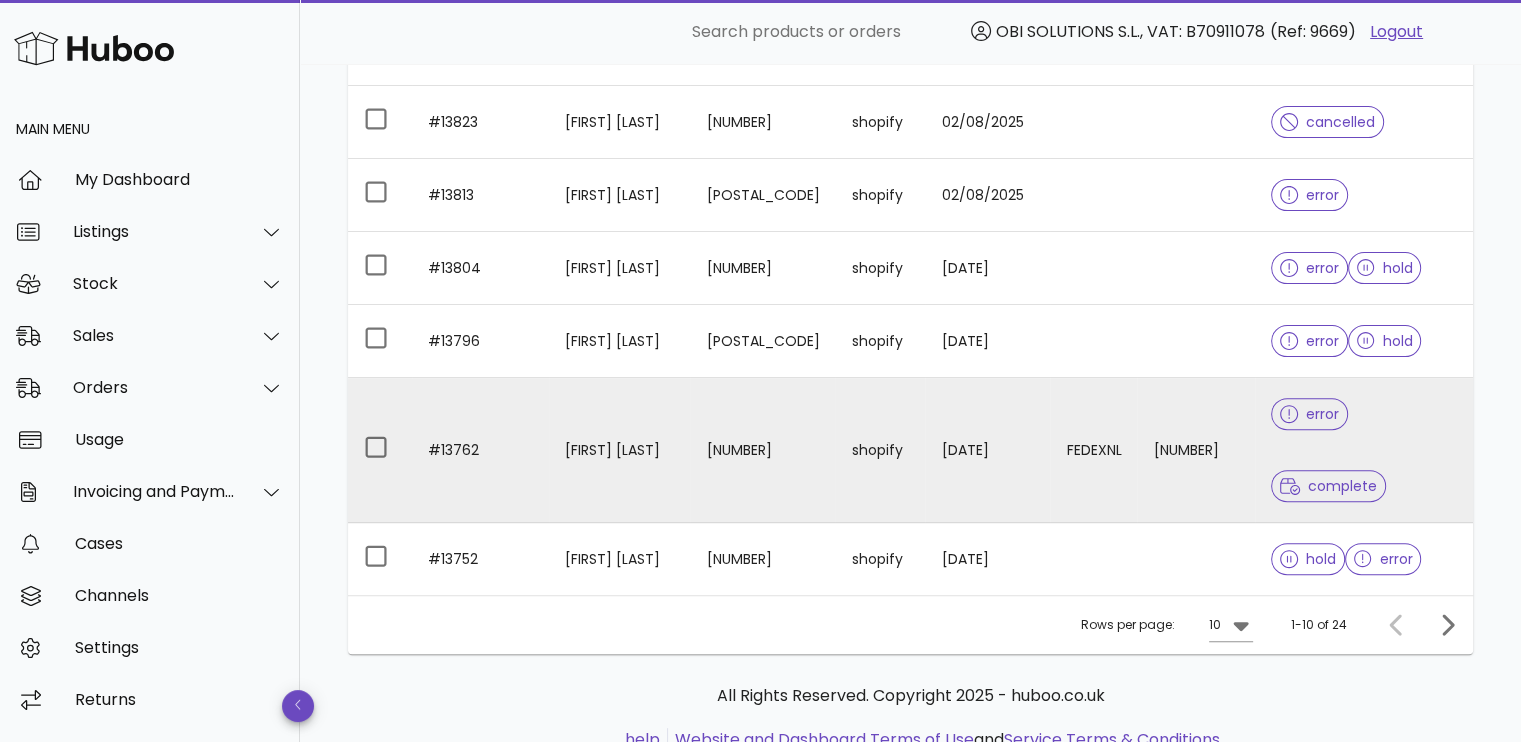 click on "391717467535" at bounding box center [1196, 450] 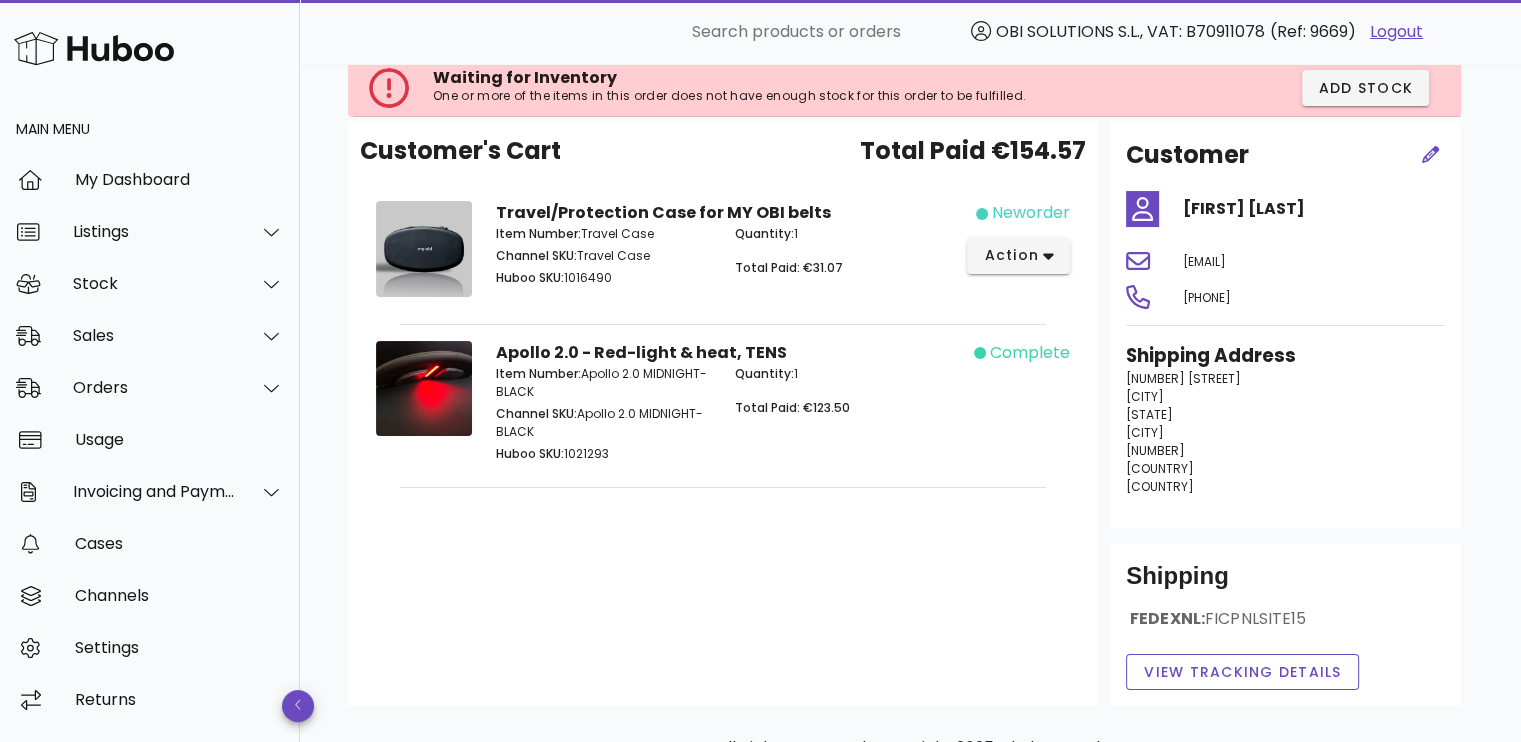 scroll, scrollTop: 229, scrollLeft: 0, axis: vertical 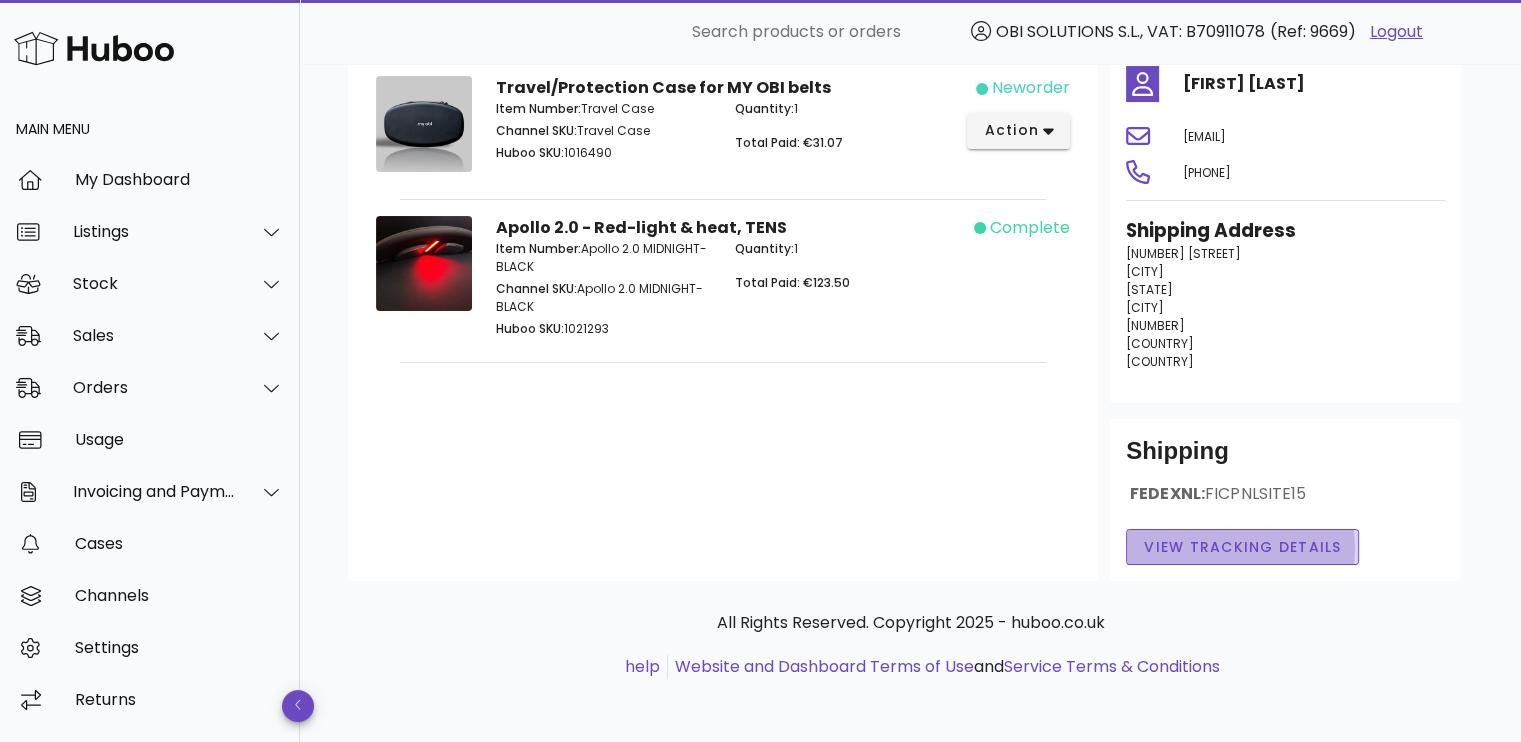 click on "View Tracking details" at bounding box center [1242, 547] 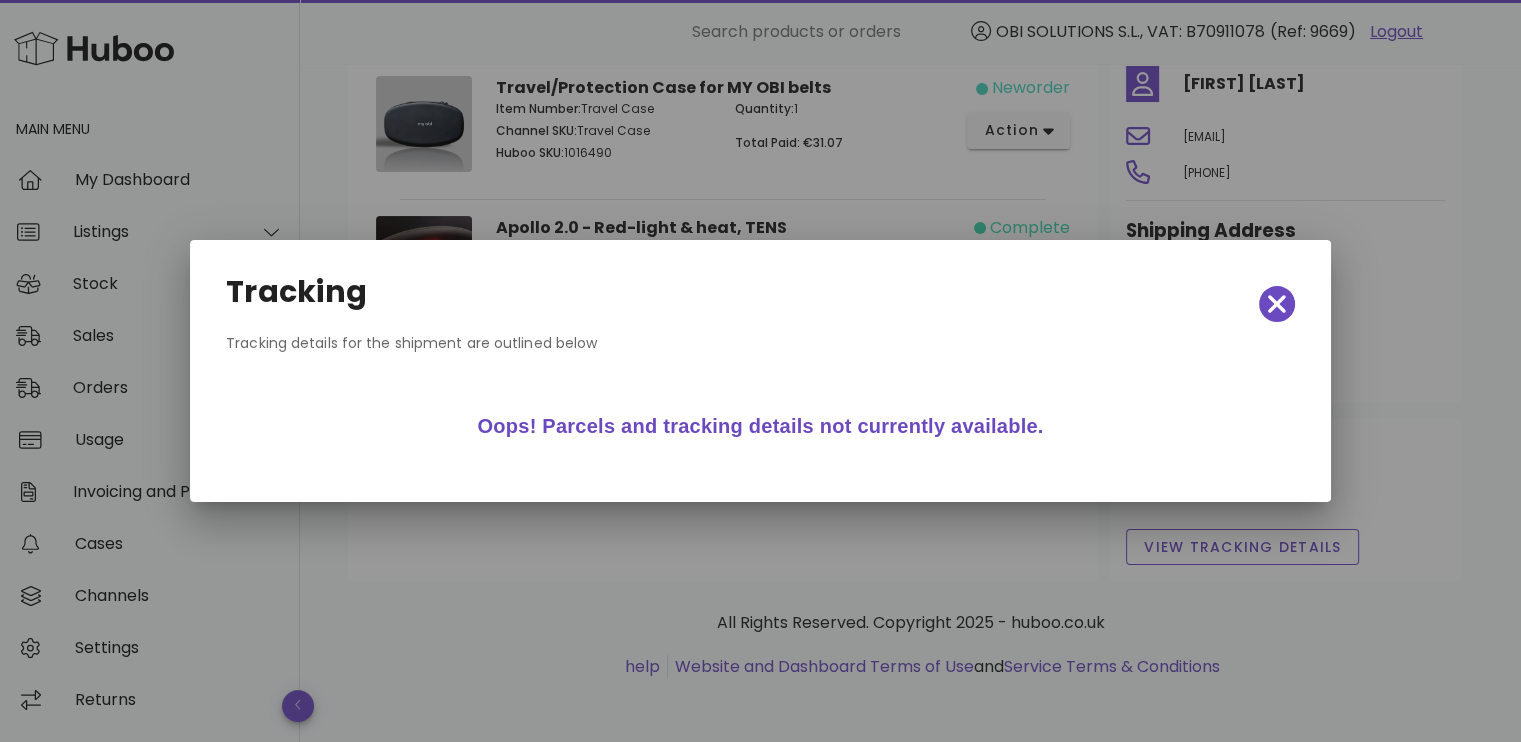 click on "Oops! Parcels and tracking details not currently available." at bounding box center [760, 426] 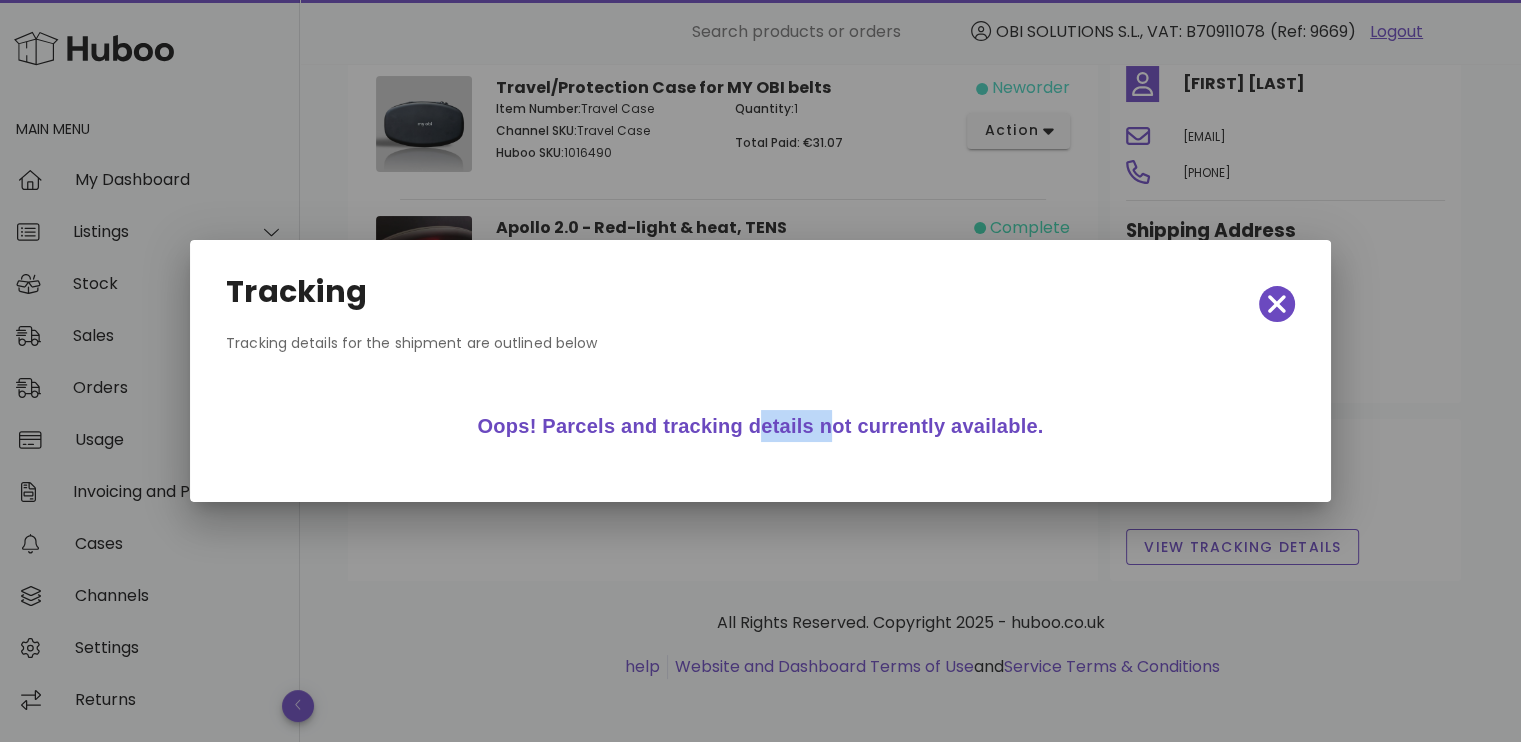 click on "Oops! Parcels and tracking details not currently available." at bounding box center [760, 426] 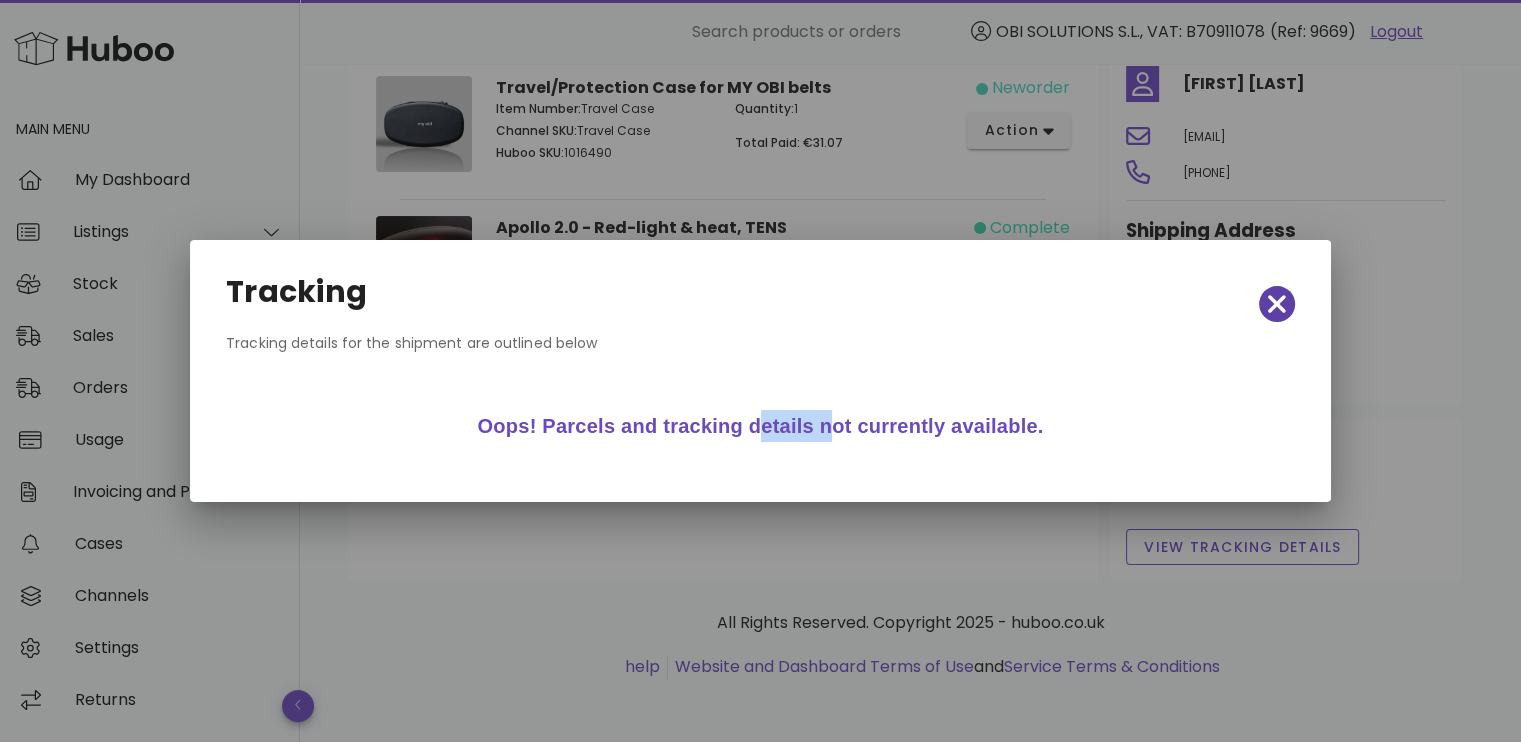 click 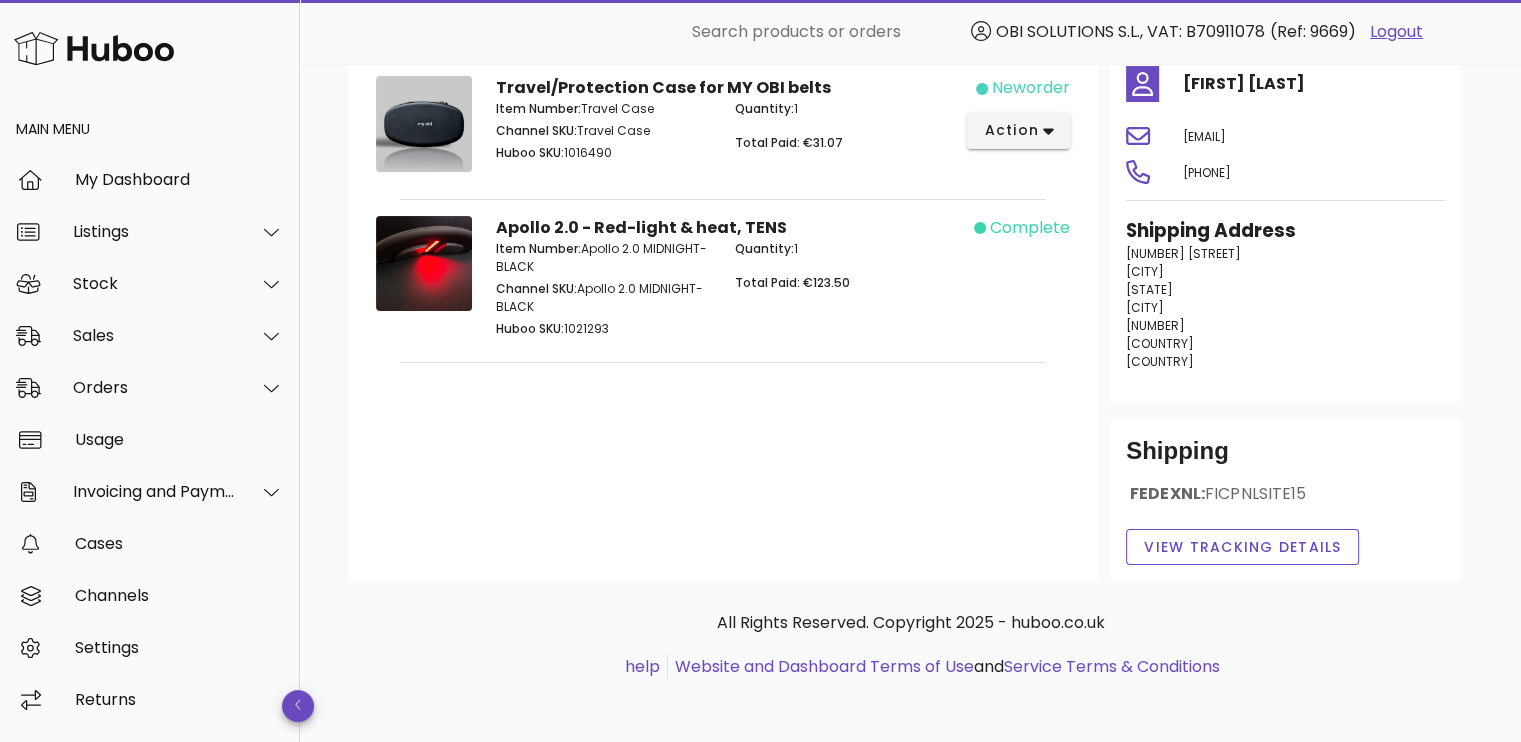 scroll, scrollTop: 0, scrollLeft: 0, axis: both 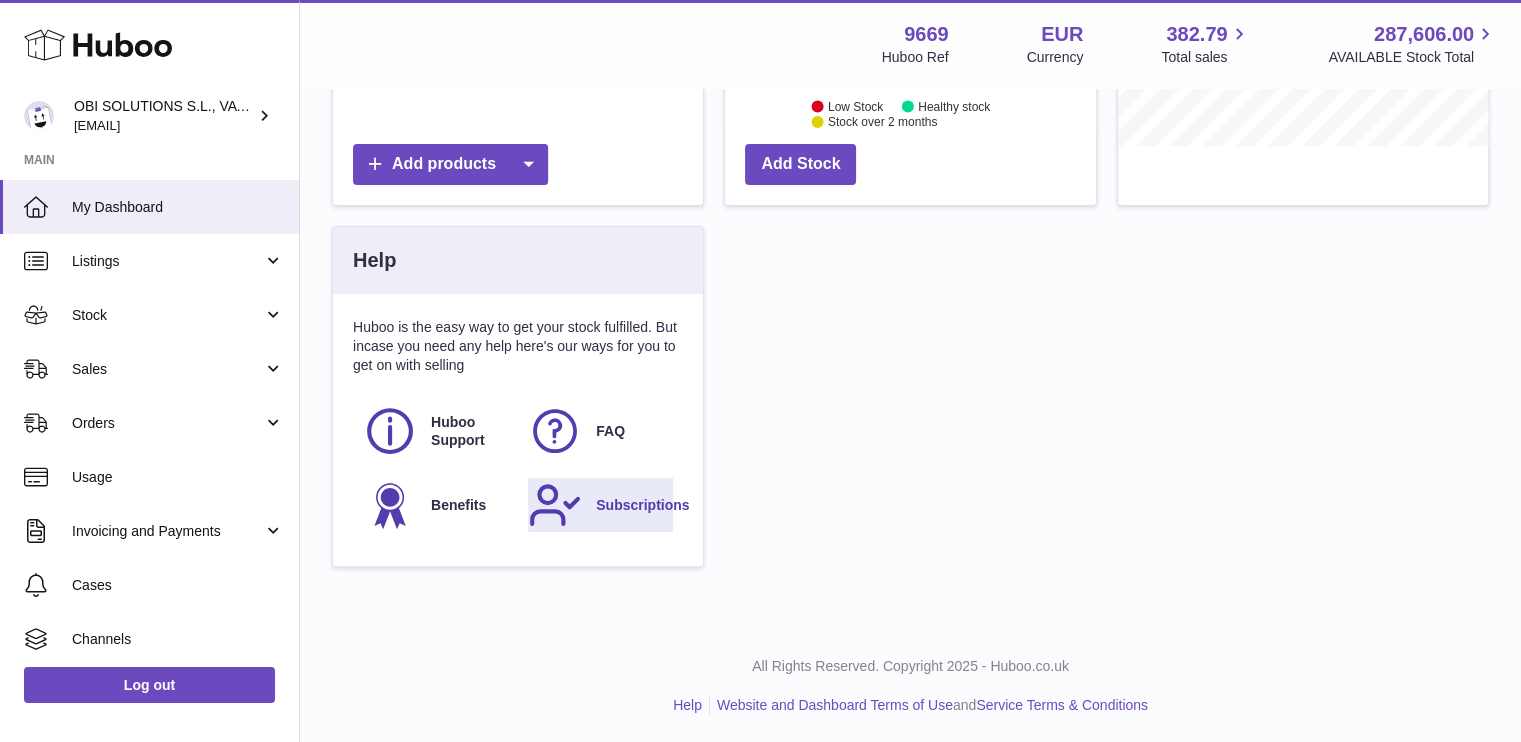 click on "Subscriptions" at bounding box center [642, 505] 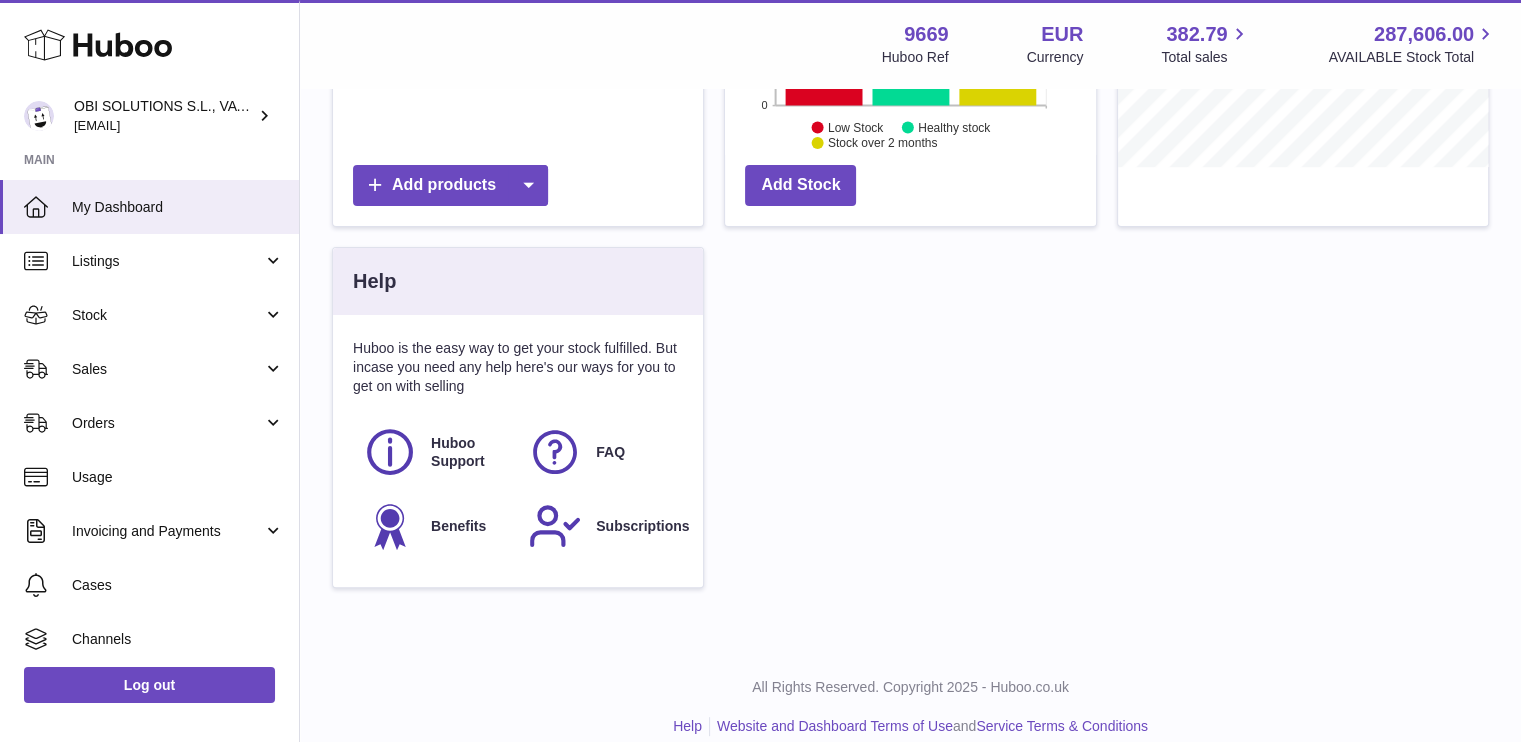 scroll, scrollTop: 529, scrollLeft: 0, axis: vertical 